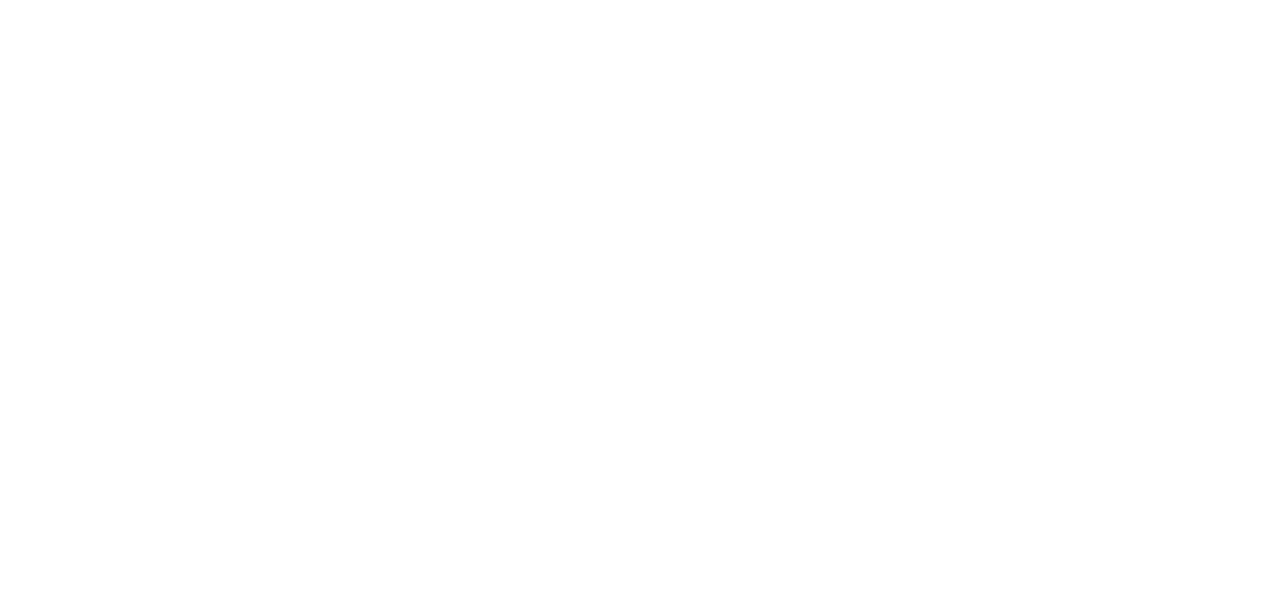 scroll, scrollTop: 0, scrollLeft: 0, axis: both 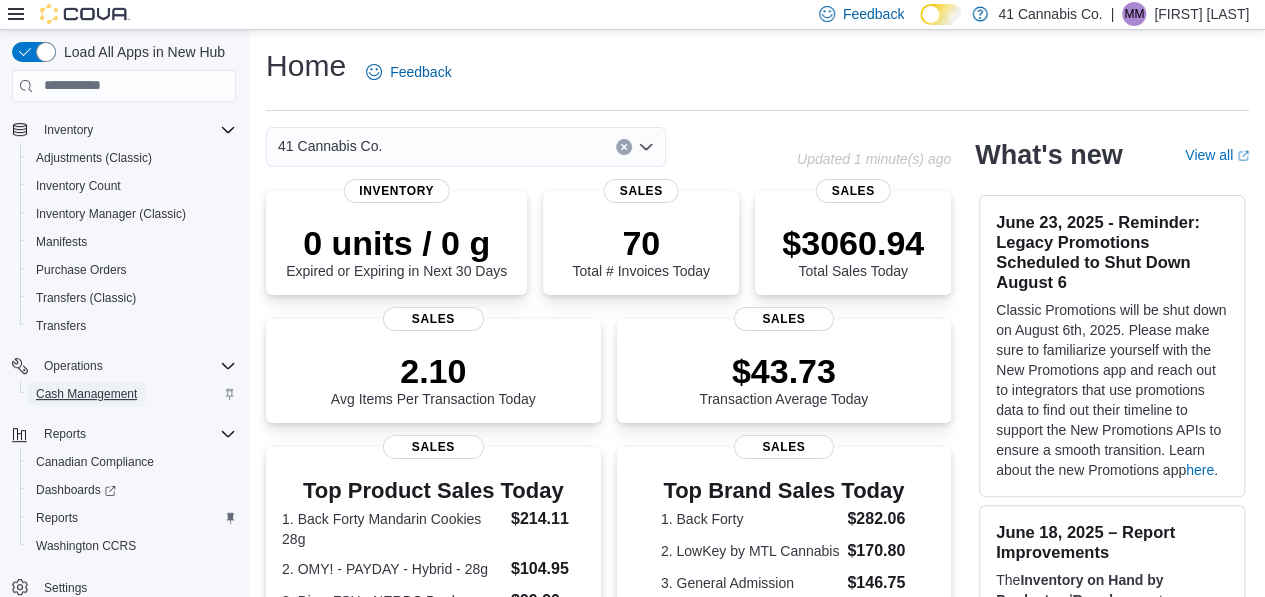 click on "Cash Management" at bounding box center (86, 394) 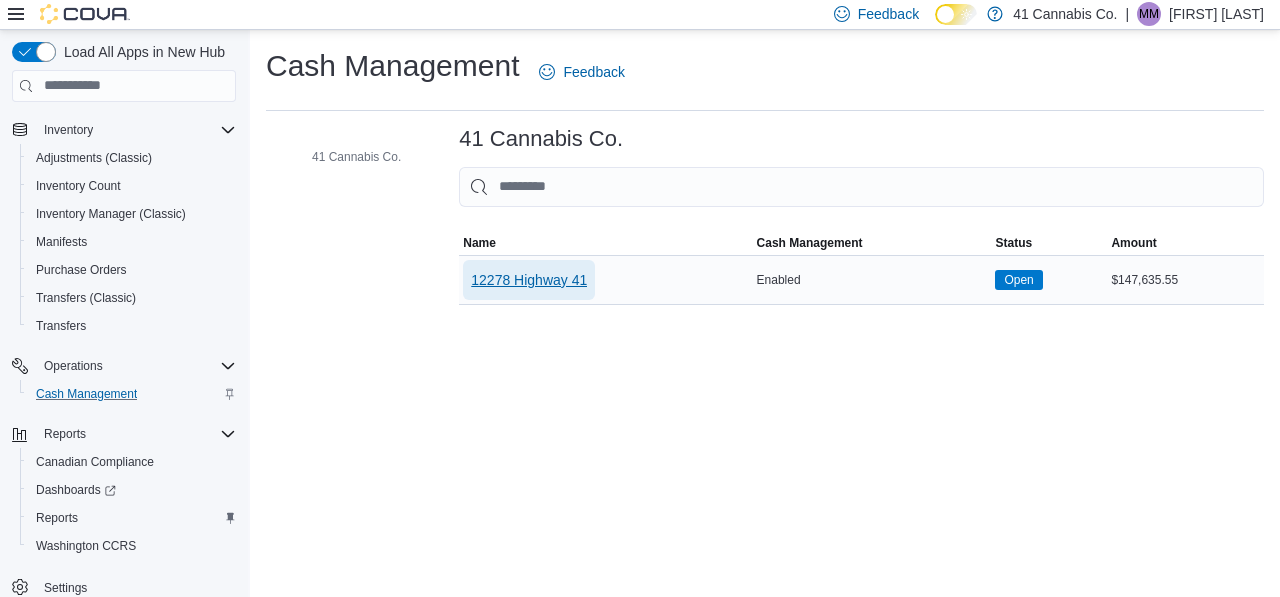 click on "12278 Highway 41" at bounding box center [529, 280] 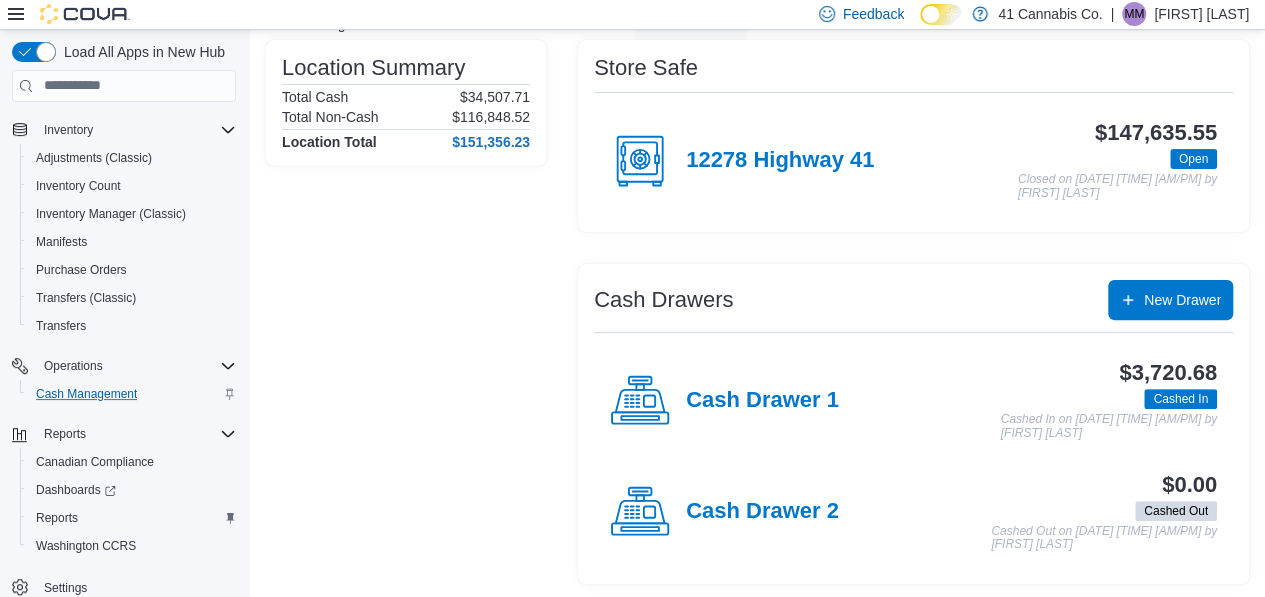 scroll, scrollTop: 156, scrollLeft: 0, axis: vertical 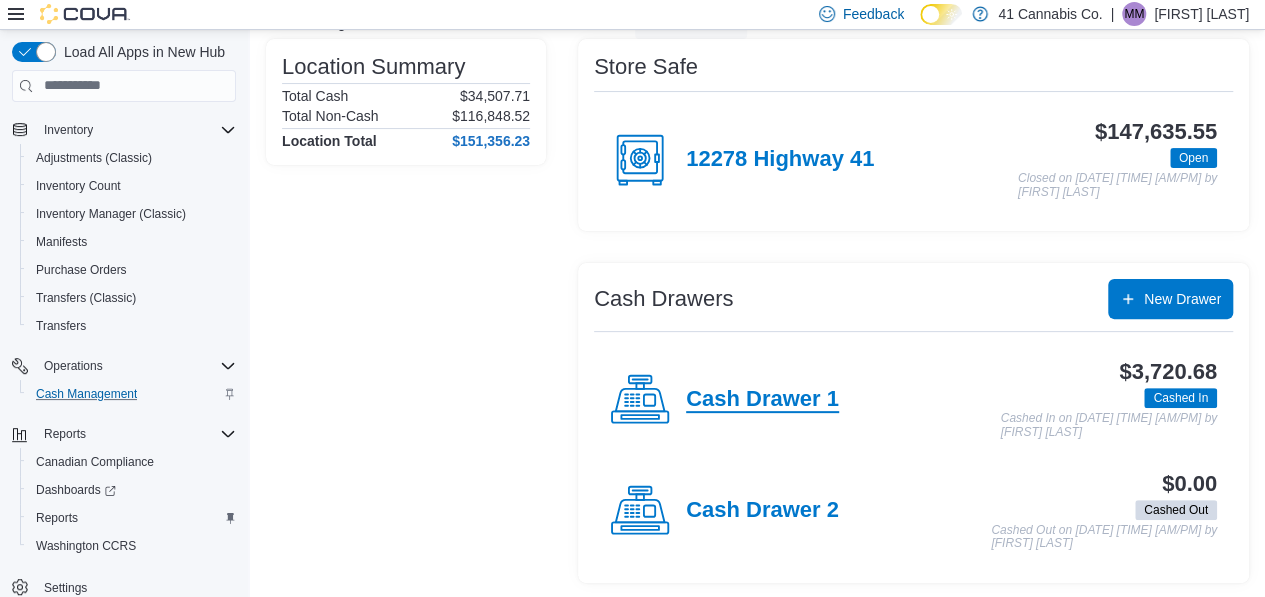 click on "Cash Drawer 1" at bounding box center (762, 400) 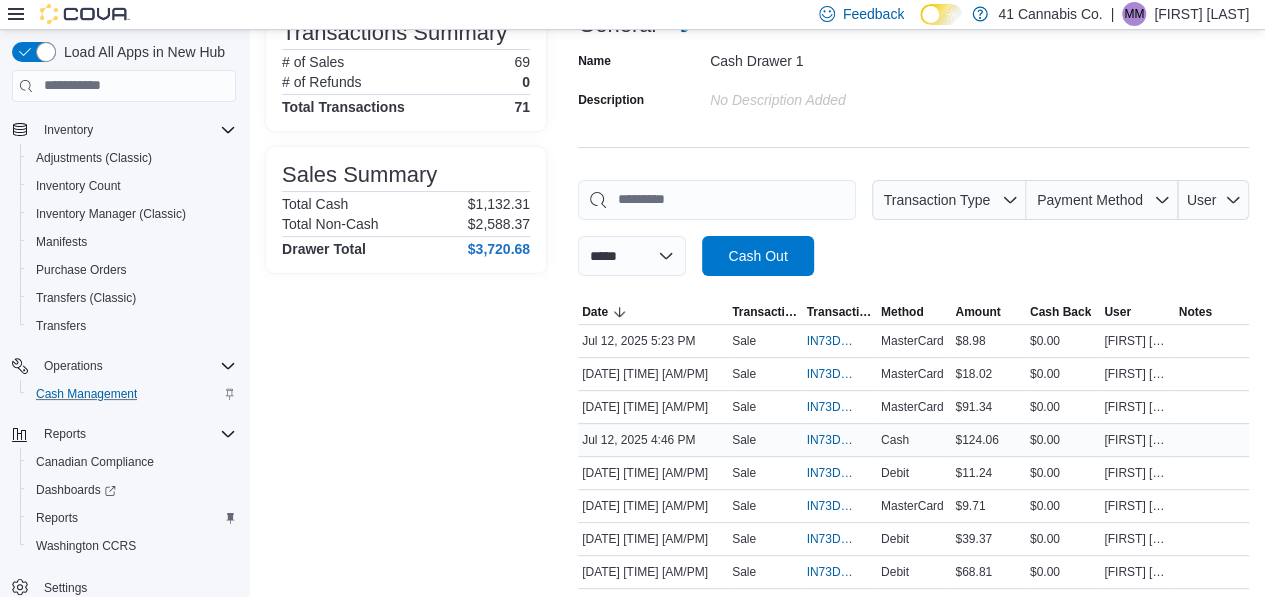 scroll, scrollTop: 200, scrollLeft: 0, axis: vertical 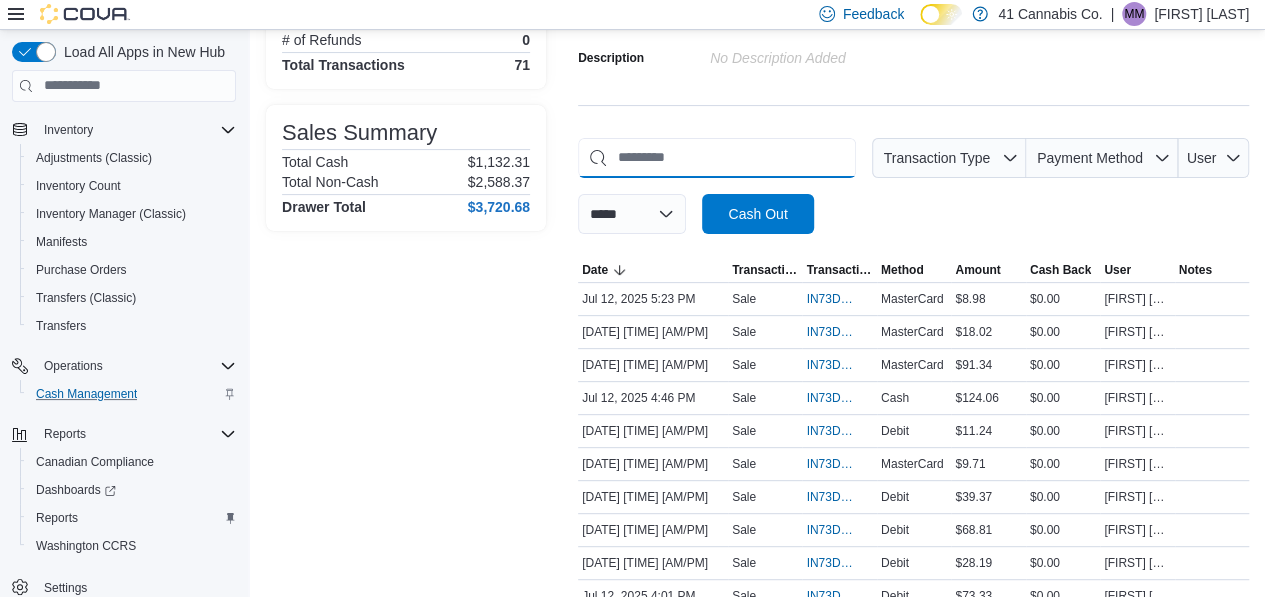 drag, startPoint x: 655, startPoint y: 158, endPoint x: 651, endPoint y: 169, distance: 11.7046995 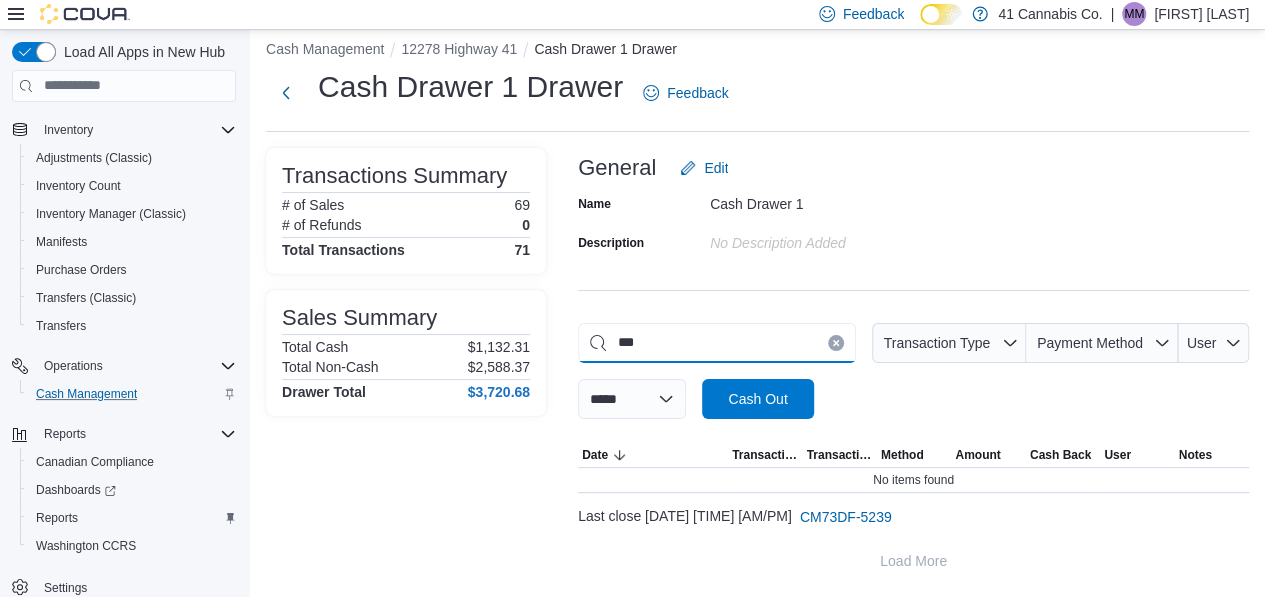 scroll, scrollTop: 13, scrollLeft: 0, axis: vertical 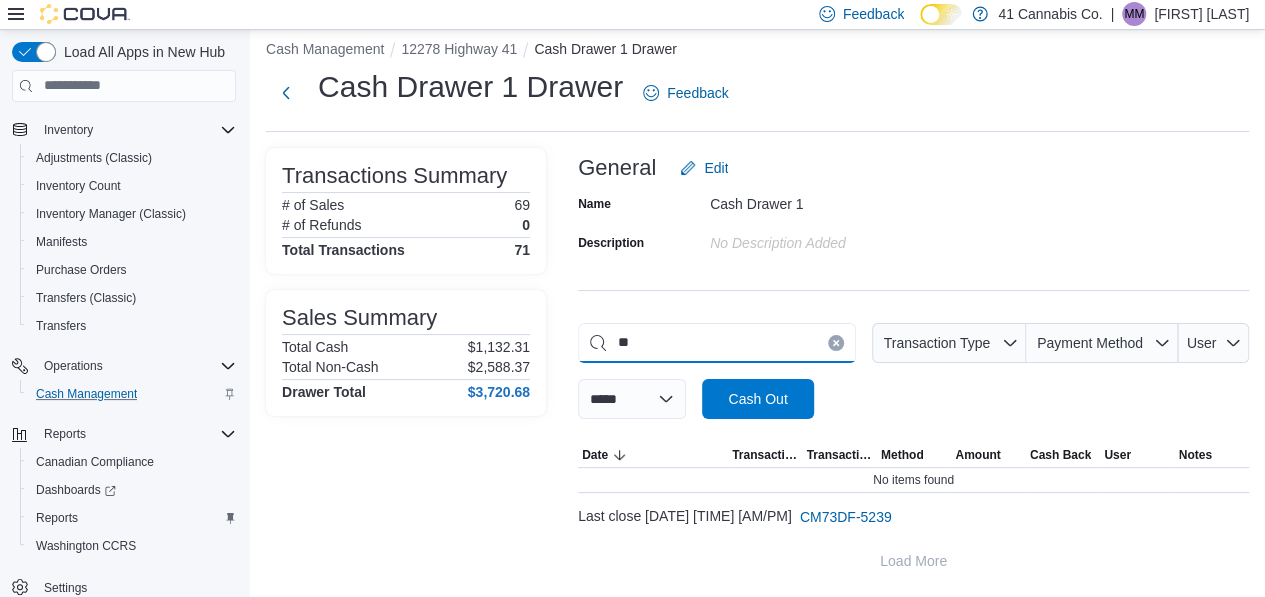 type on "*" 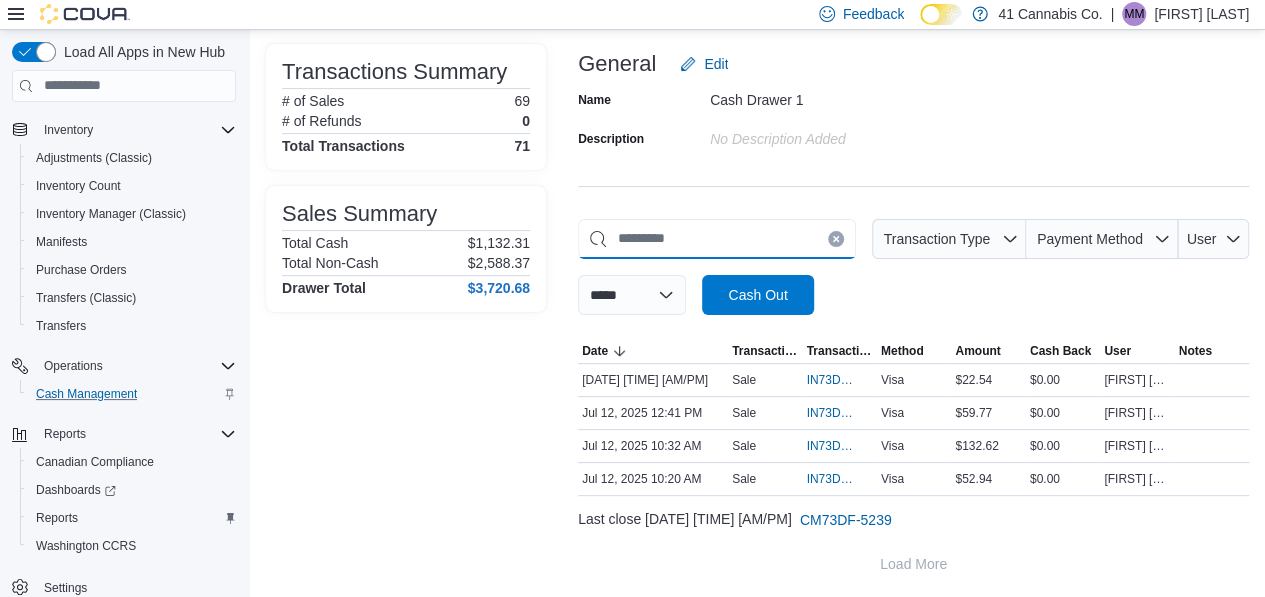 scroll, scrollTop: 200, scrollLeft: 0, axis: vertical 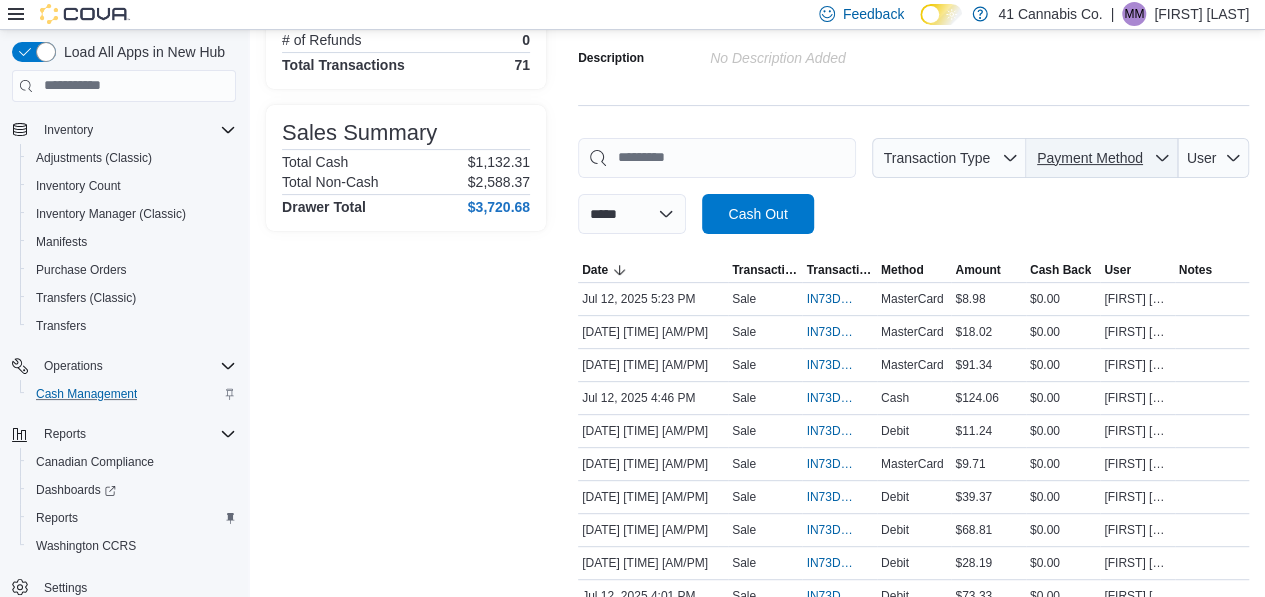 click 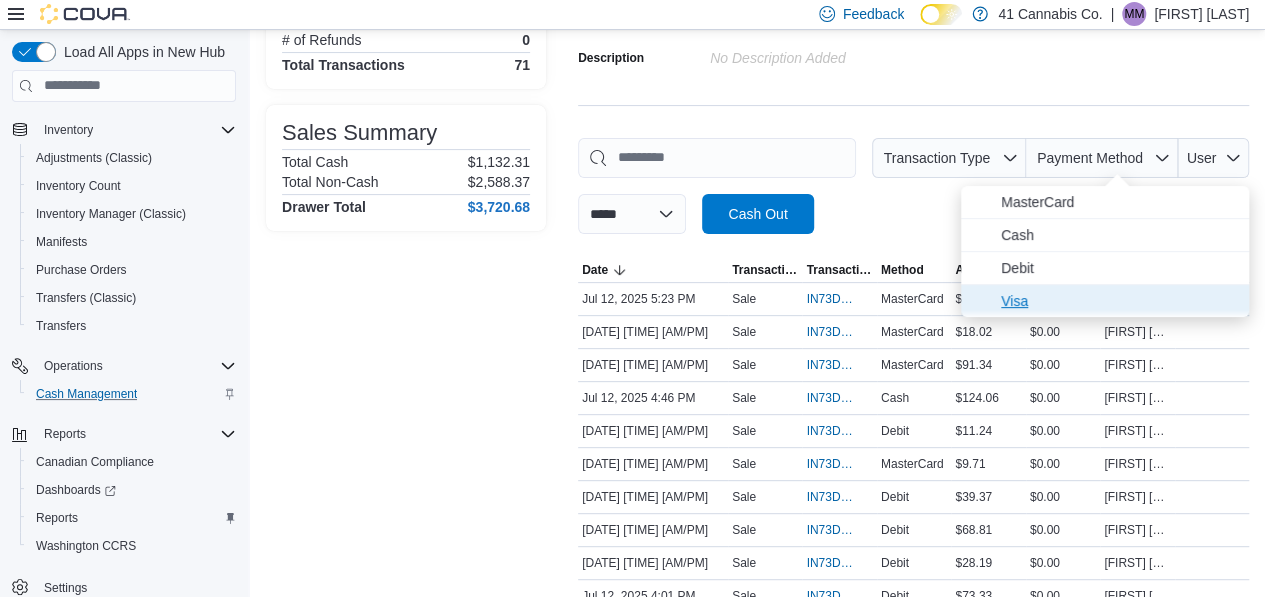 click on "Visa" at bounding box center (1119, 301) 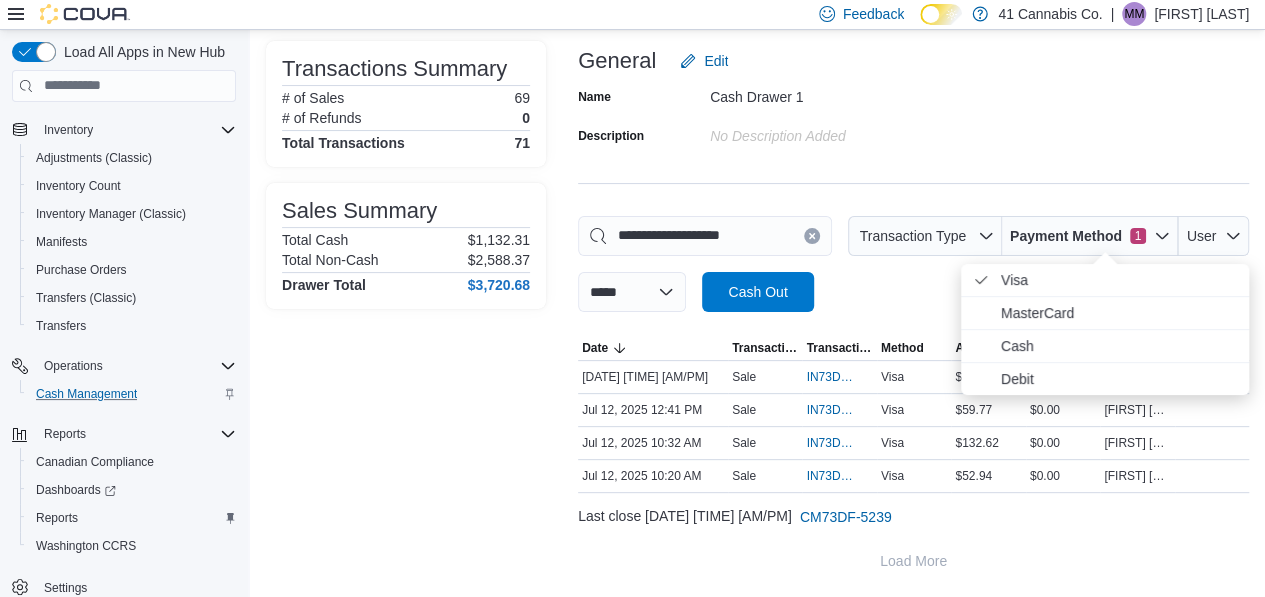 scroll, scrollTop: 119, scrollLeft: 0, axis: vertical 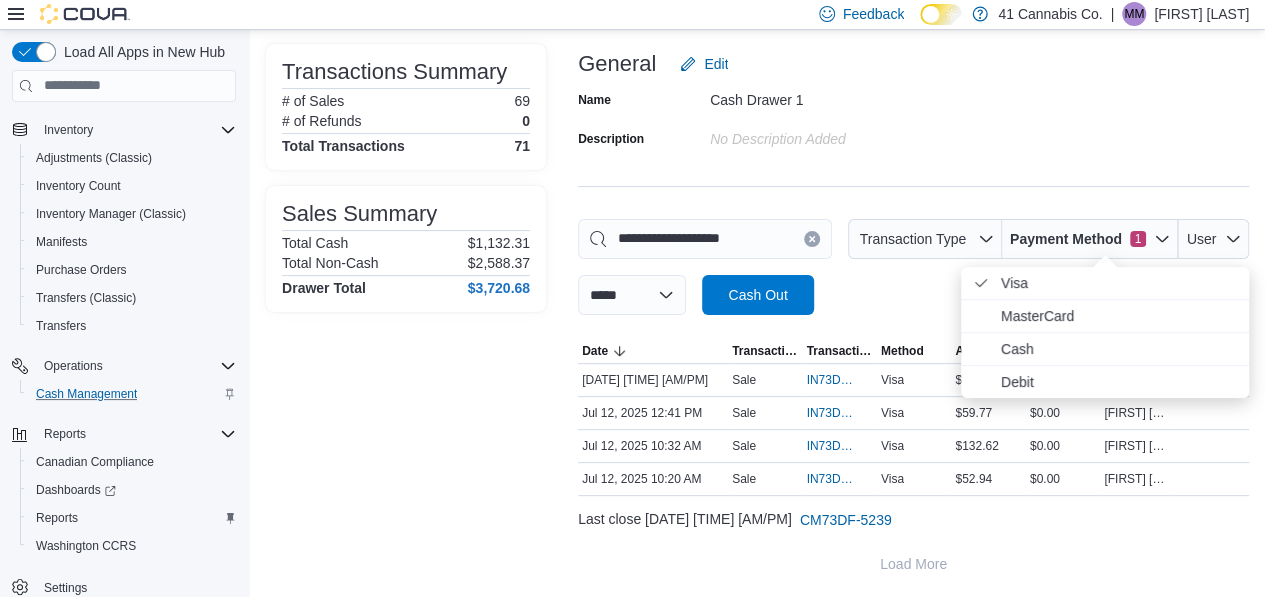 click on "**********" at bounding box center (913, 314) 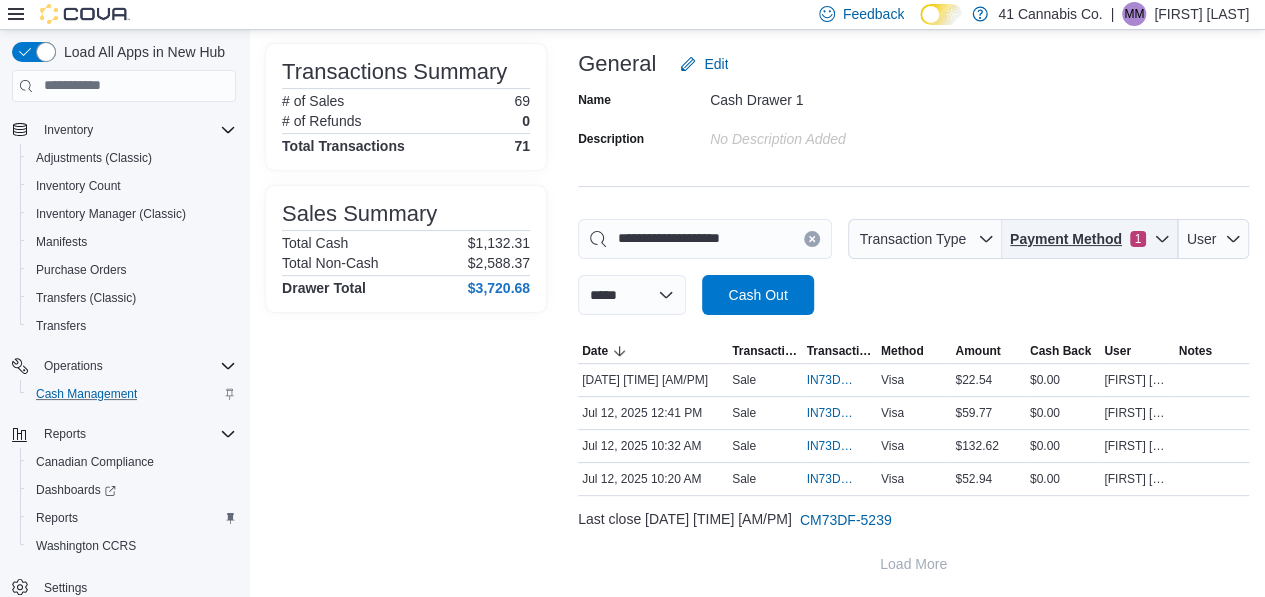 click on "Payment Method" at bounding box center [1066, 239] 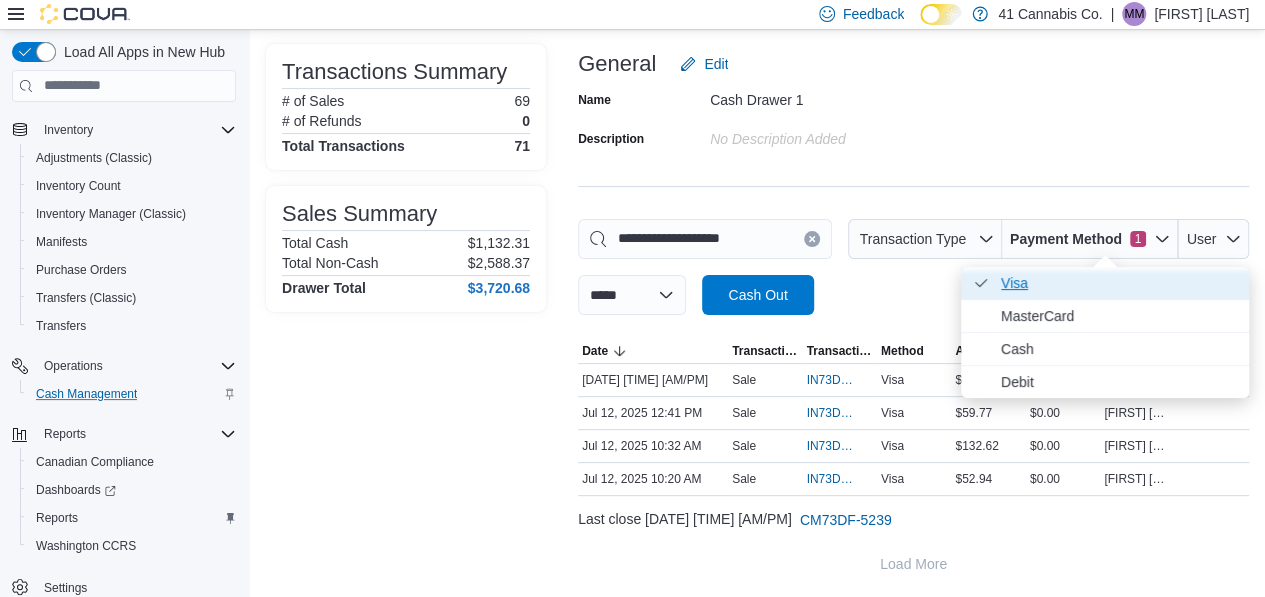 click on "Visa .  Checked option." at bounding box center [1119, 283] 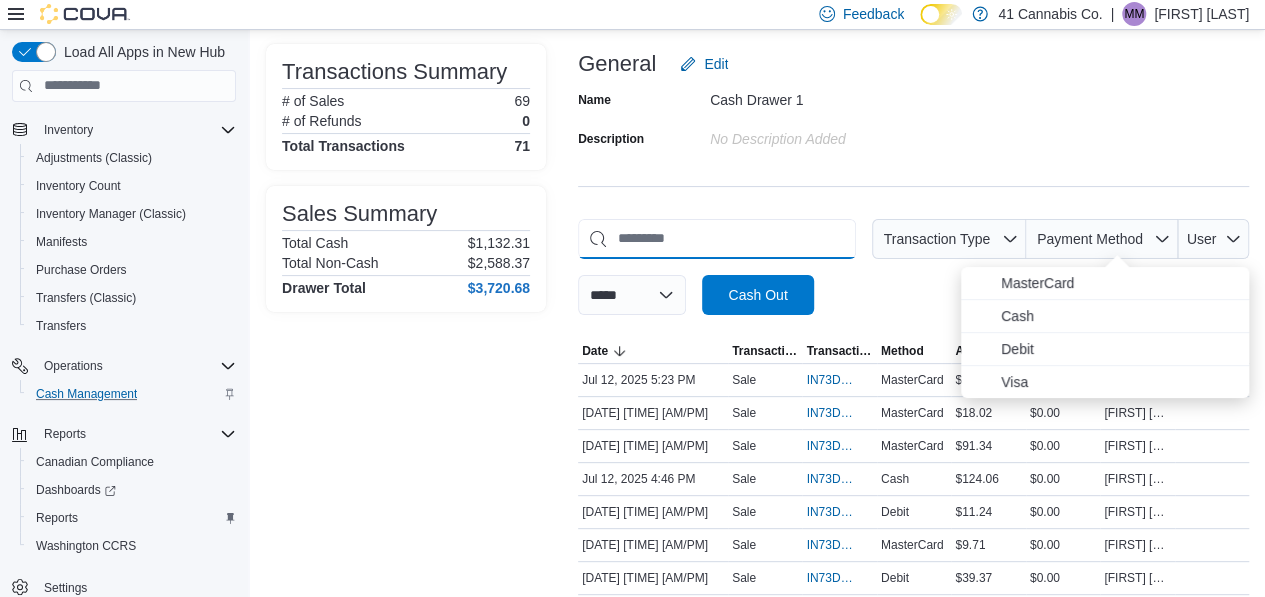click at bounding box center [717, 239] 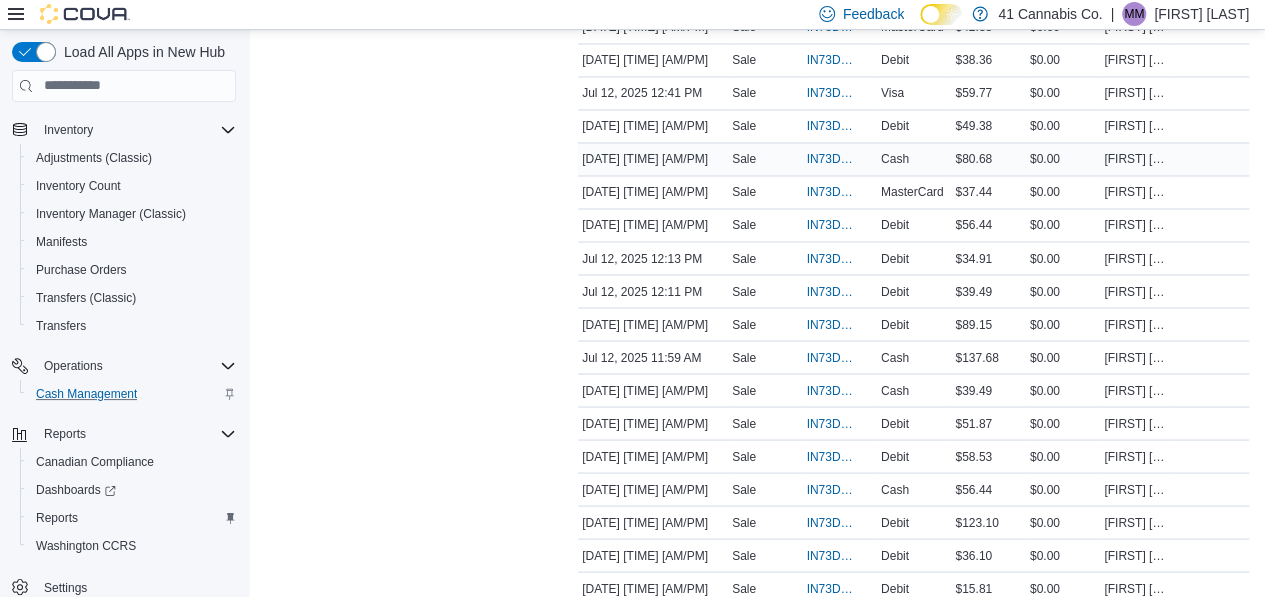 scroll, scrollTop: 1719, scrollLeft: 0, axis: vertical 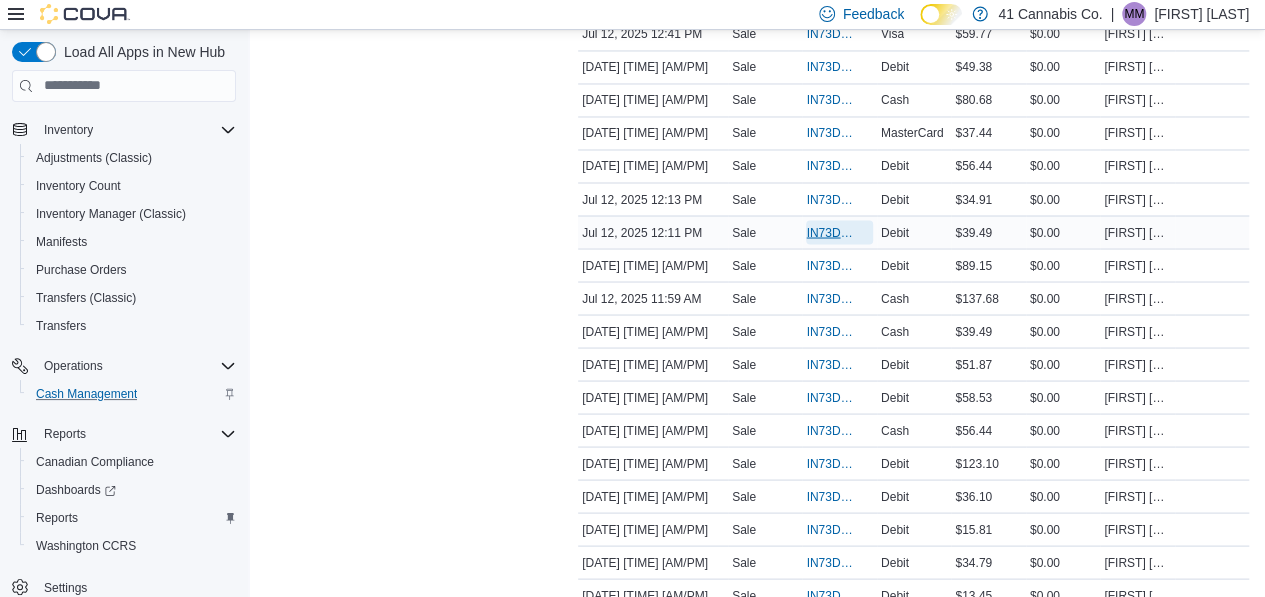 click on "IN73DF-54432" at bounding box center (829, 232) 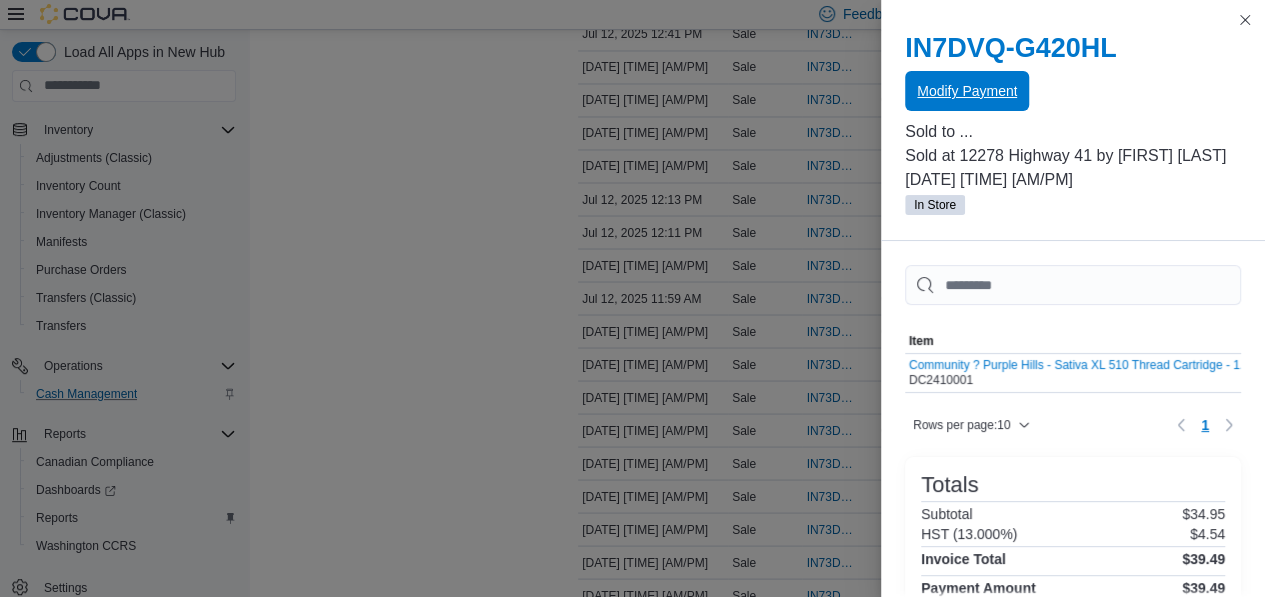click on "Modify Payment" at bounding box center [967, 91] 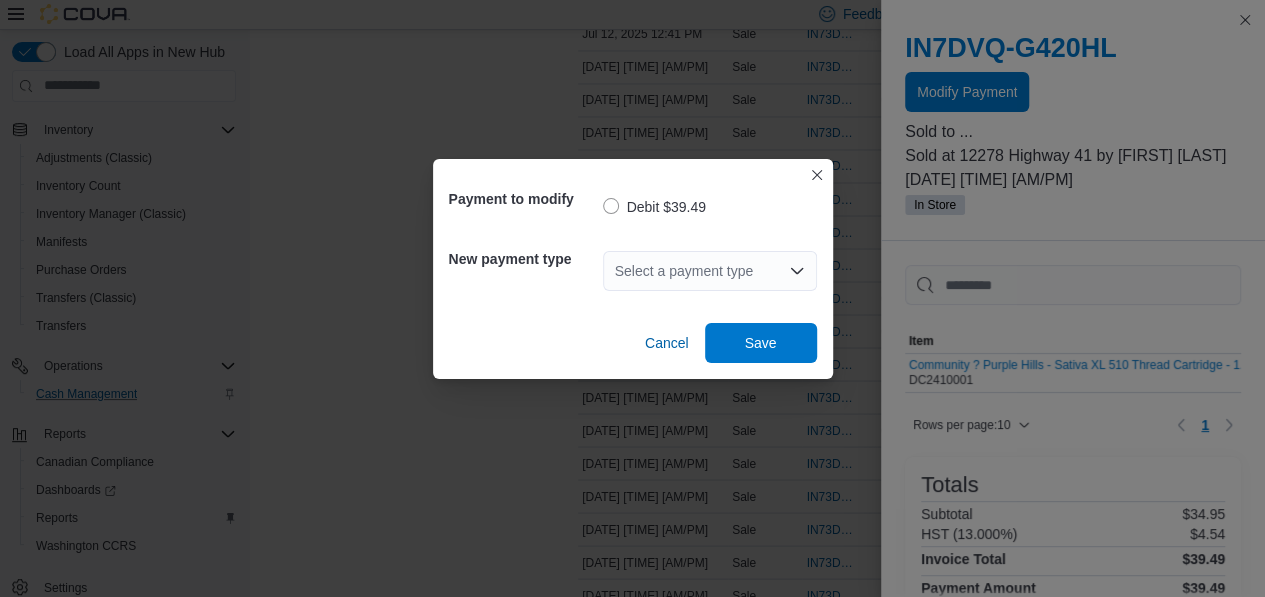 click on "Select a payment type" at bounding box center [710, 271] 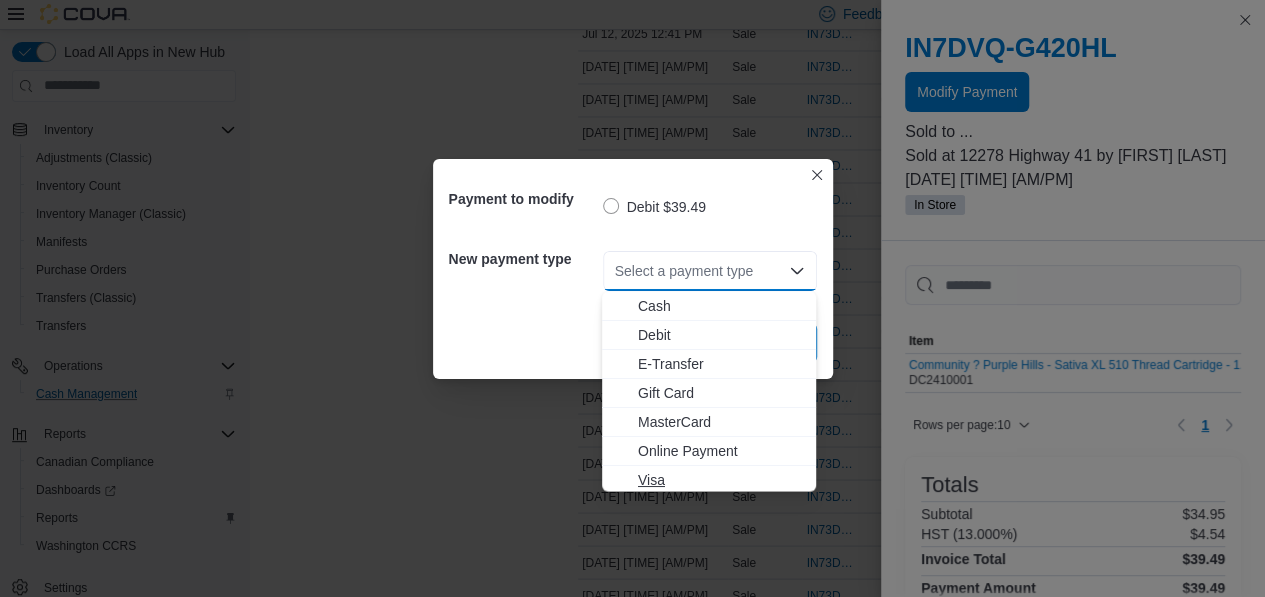 click 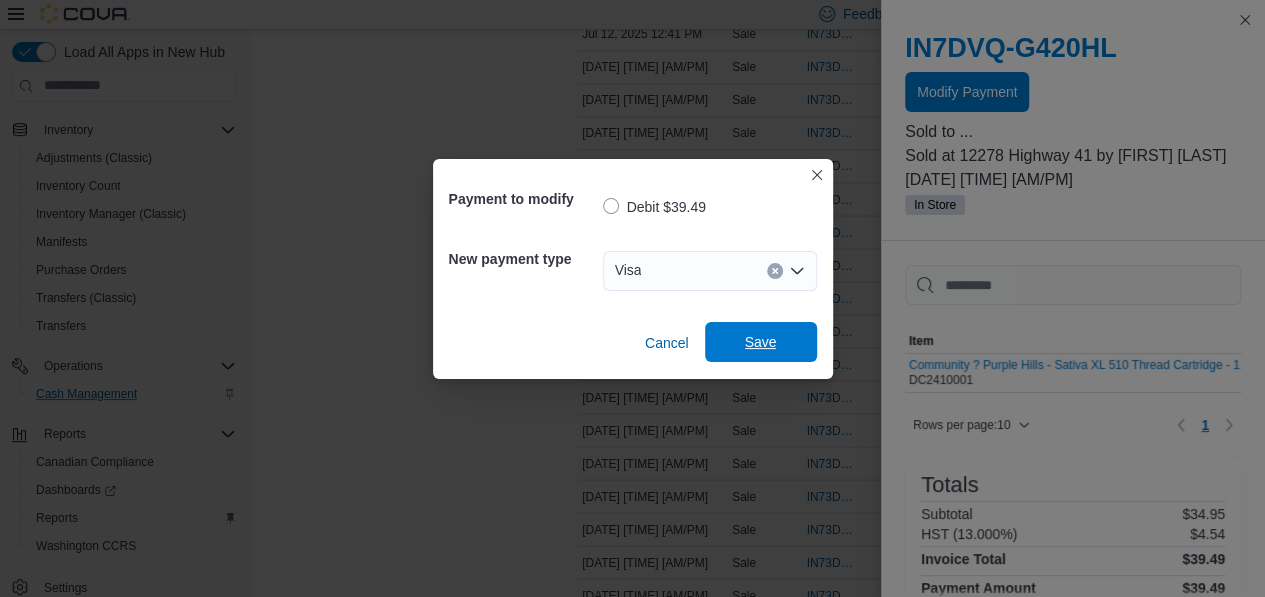 click on "Save" at bounding box center [761, 342] 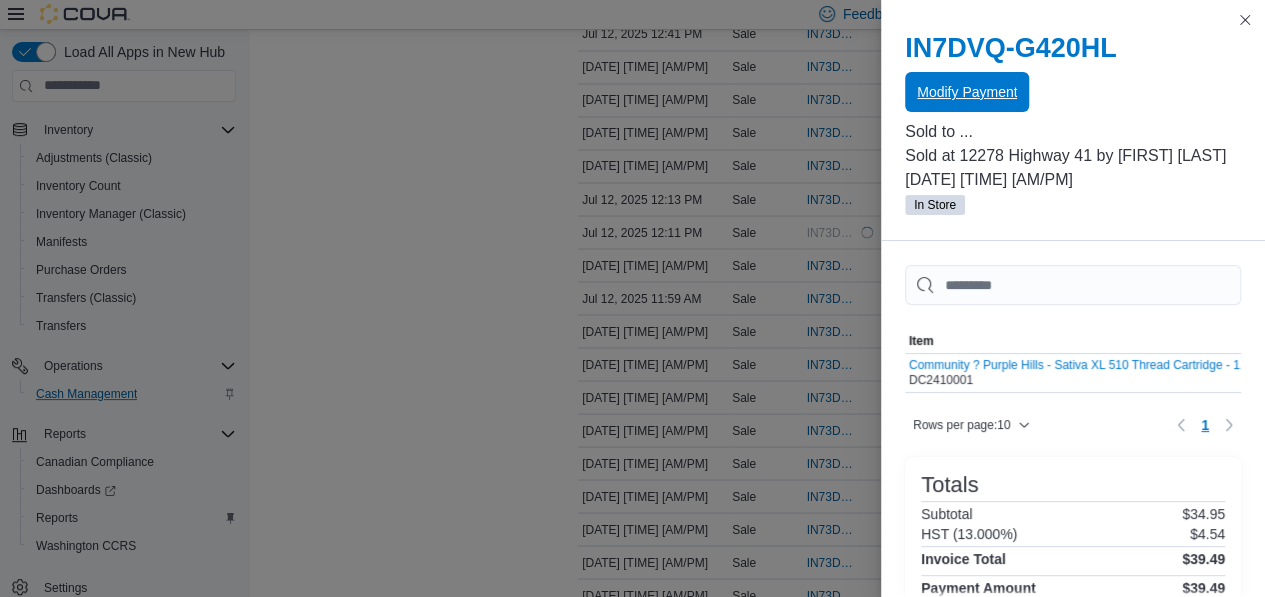 scroll, scrollTop: 0, scrollLeft: 0, axis: both 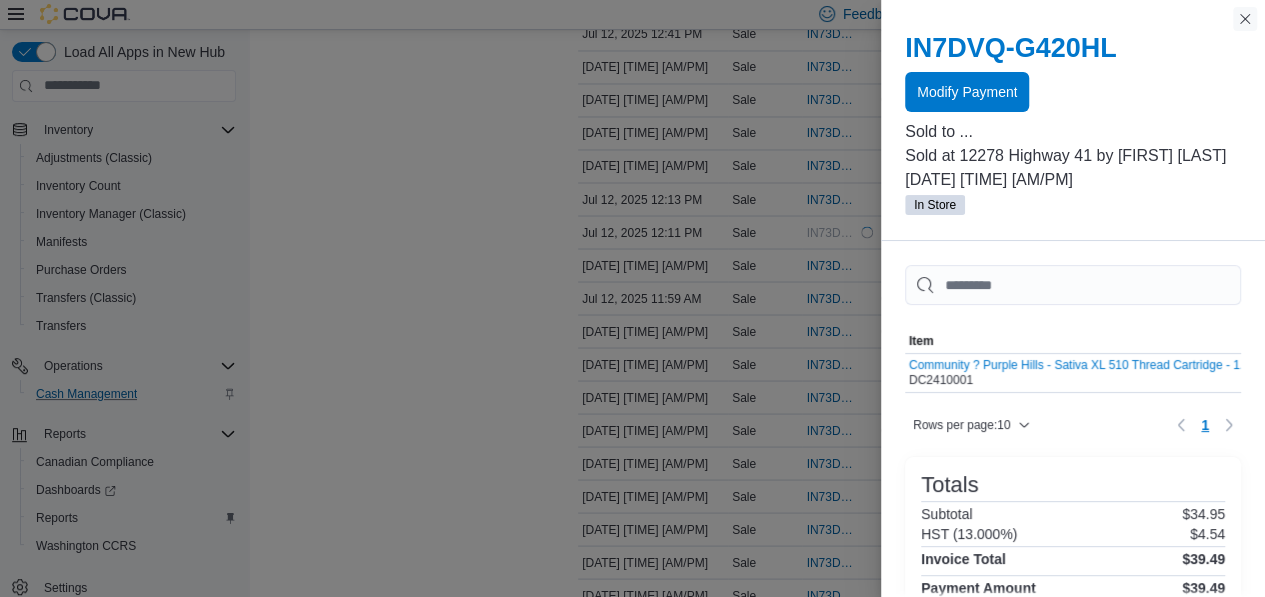 click at bounding box center [1245, 19] 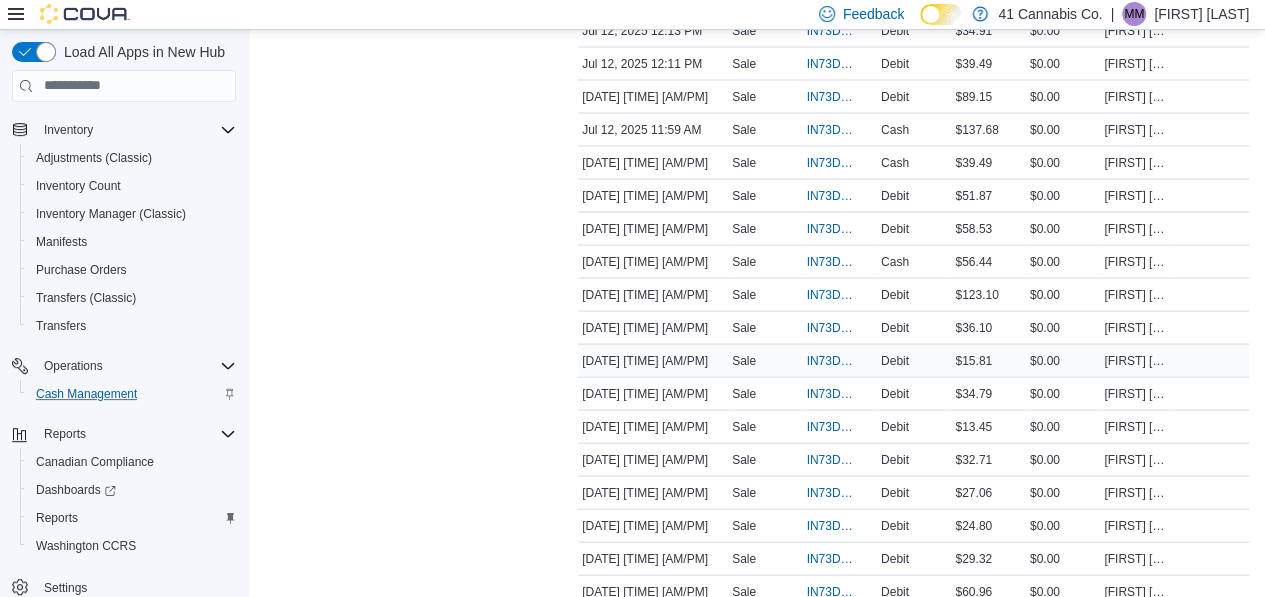 scroll, scrollTop: 1919, scrollLeft: 0, axis: vertical 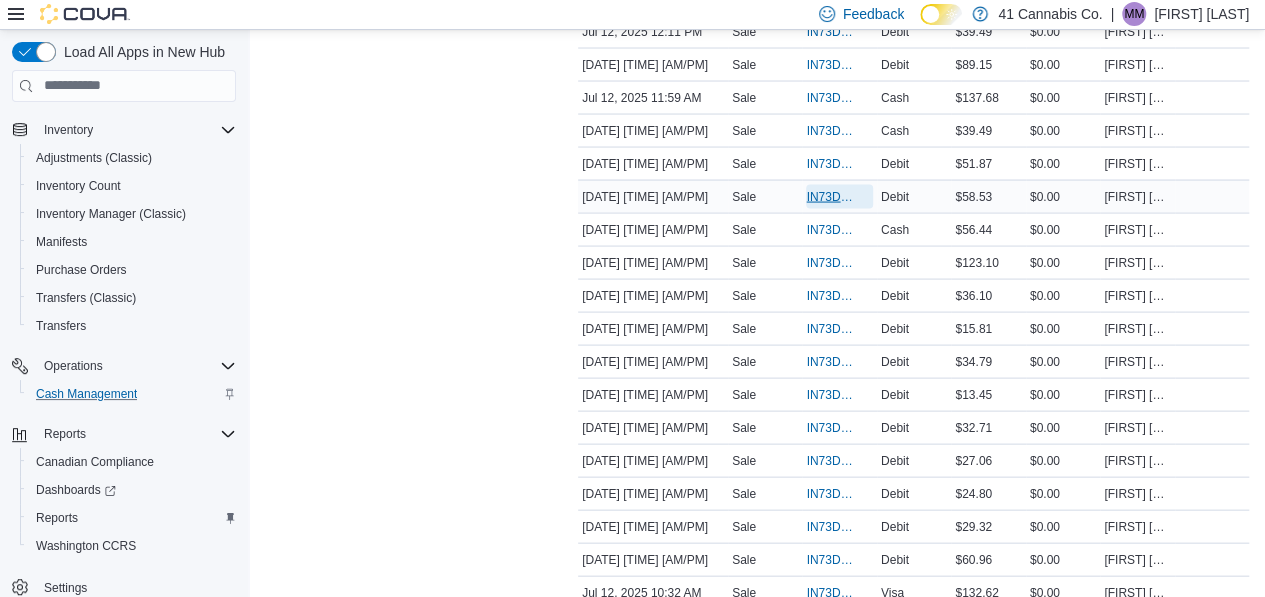 click on "IN73DF-54426" at bounding box center [829, 197] 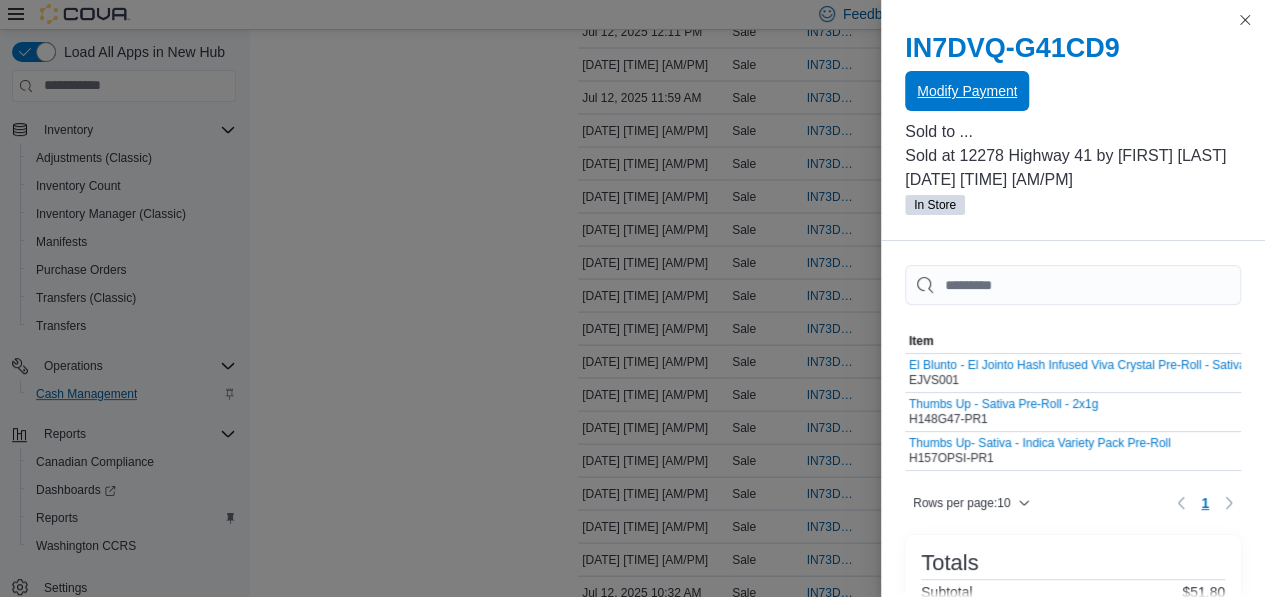 click on "Modify Payment" at bounding box center (967, 91) 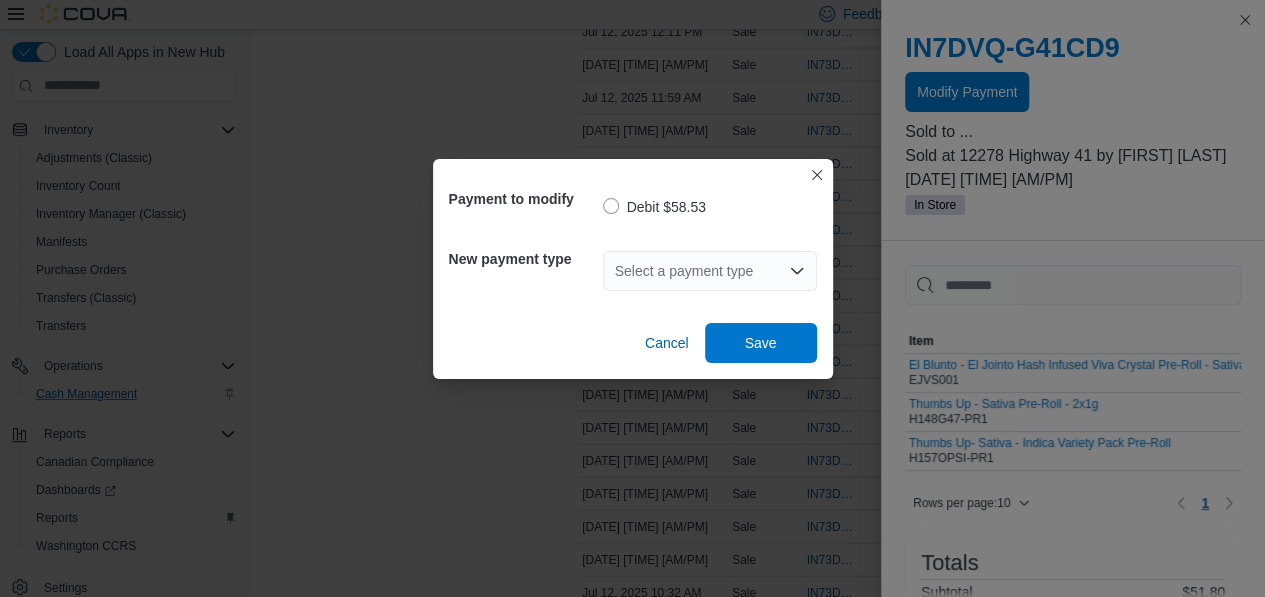 click 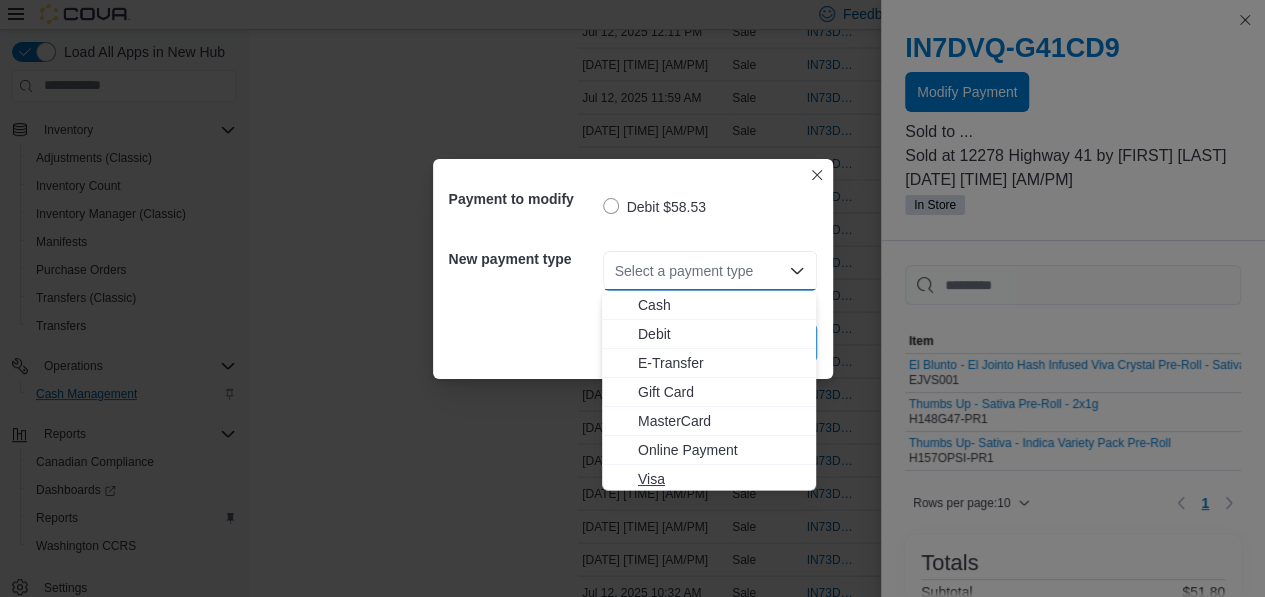 click on "Visa" at bounding box center (721, 479) 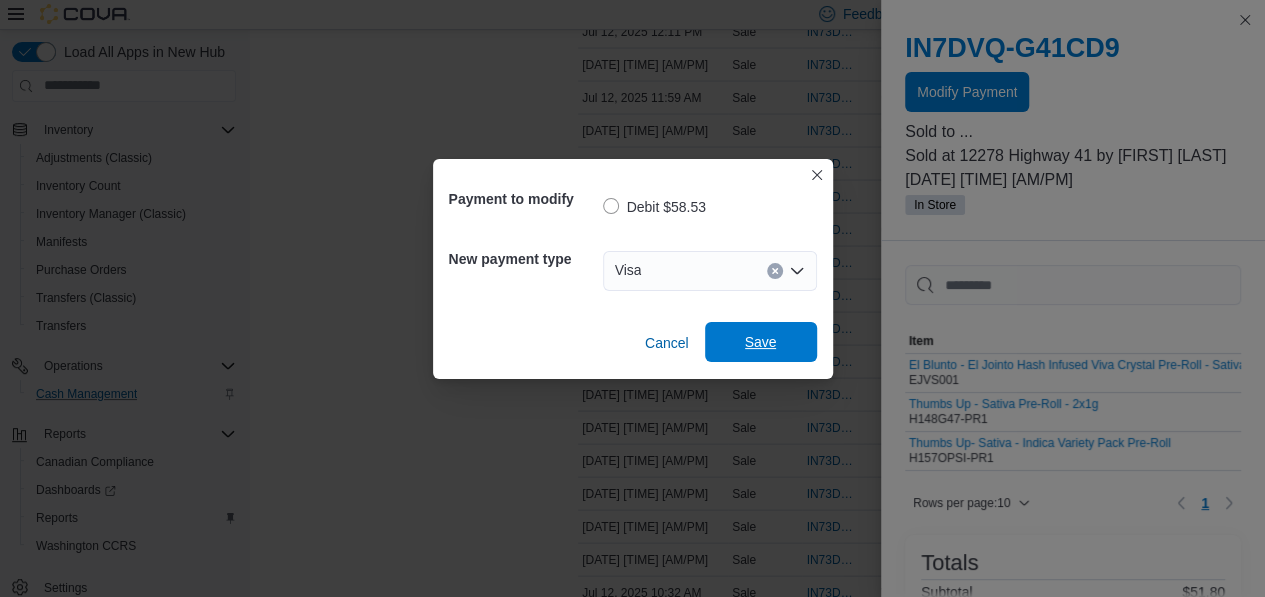 click on "Save" at bounding box center (761, 342) 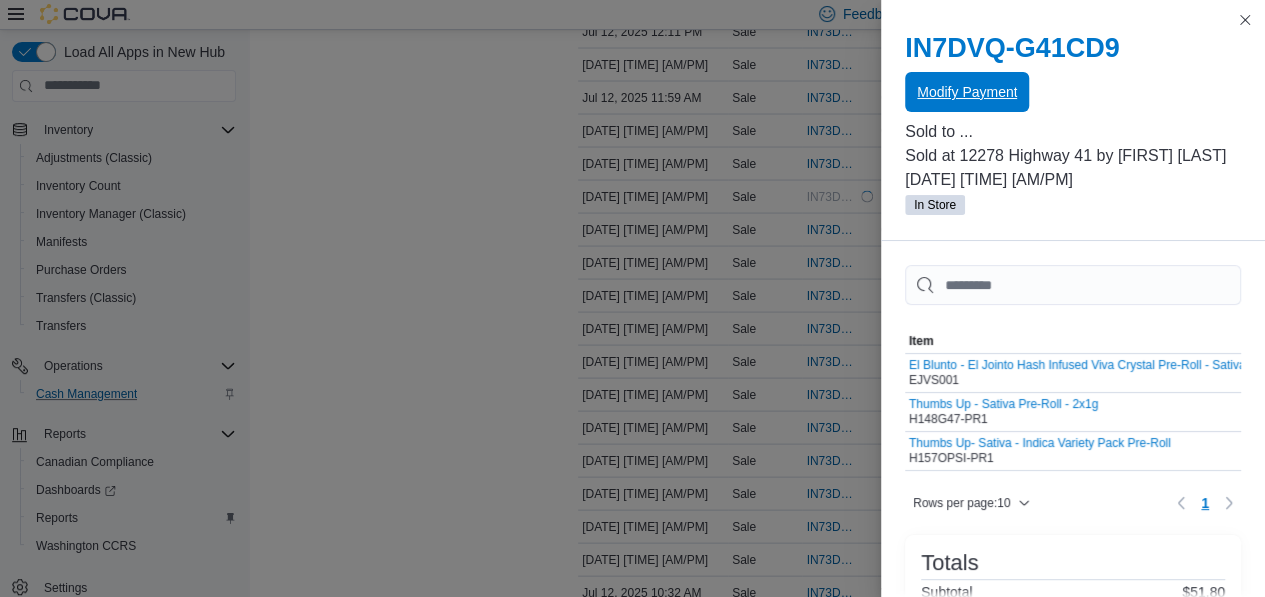scroll, scrollTop: 0, scrollLeft: 0, axis: both 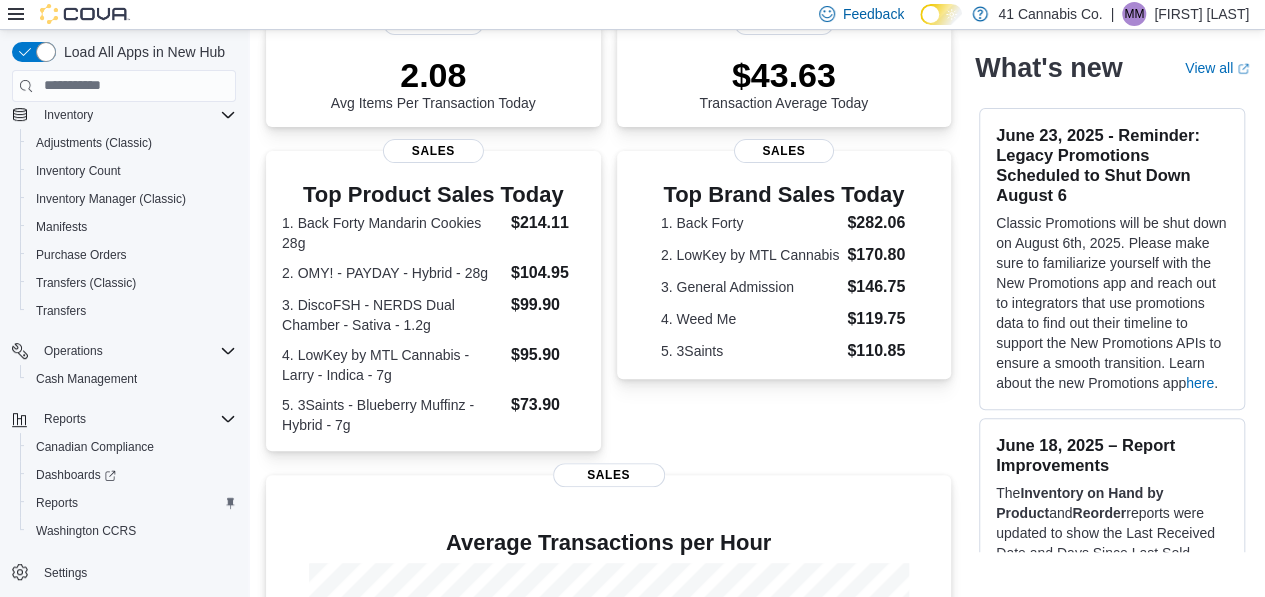 click on "Load All Apps in New Hub Home   Reports   Users   Customers   Catalog   Classification (Classic)   My Catalog (Classic)   Promotions (Classic)   Promotions   Inventory   Adjustments (Classic)   Inventory Count   Inventory Manager (Classic)   Manifests   Purchase Orders   Transfers (Classic)   Transfers   Operations   Cash Management   Reports   Canadian Compliance   Dashboards   Reports   Washington CCRS   Settings" at bounding box center (124, 316) 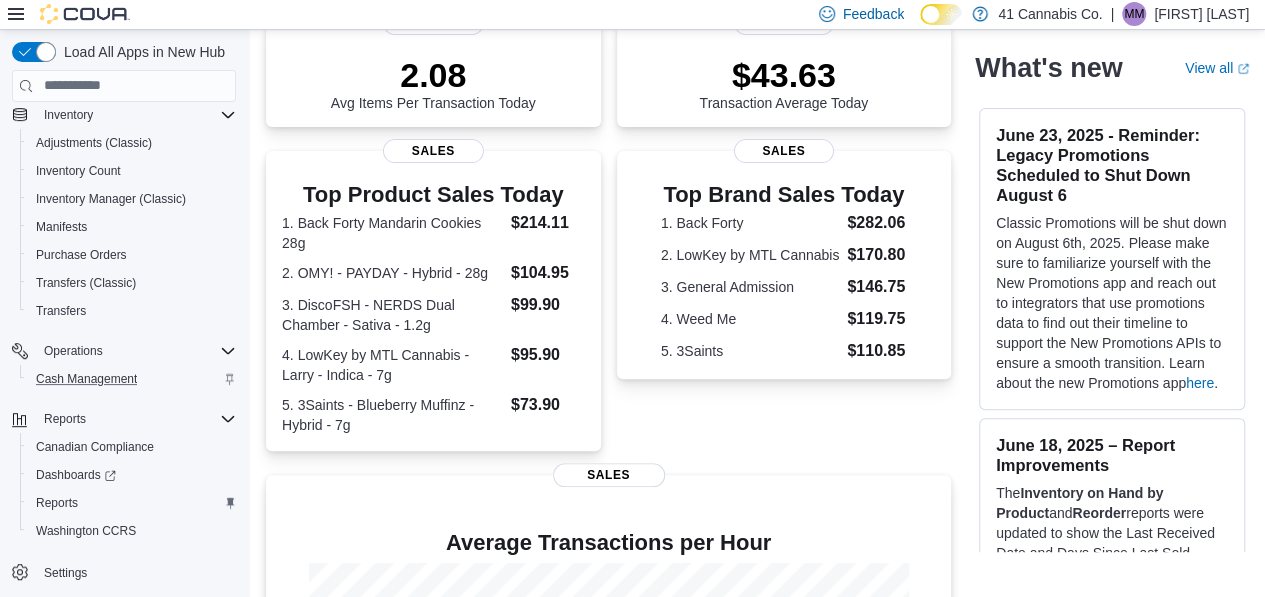 scroll, scrollTop: 496, scrollLeft: 0, axis: vertical 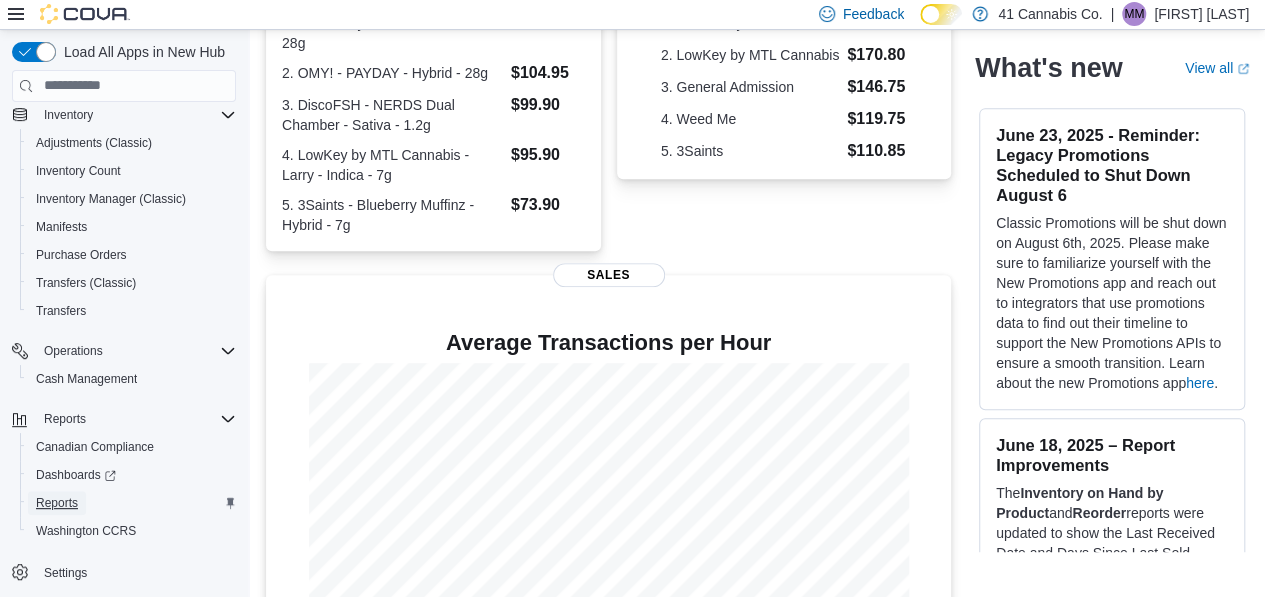 click on "Reports" at bounding box center (57, 503) 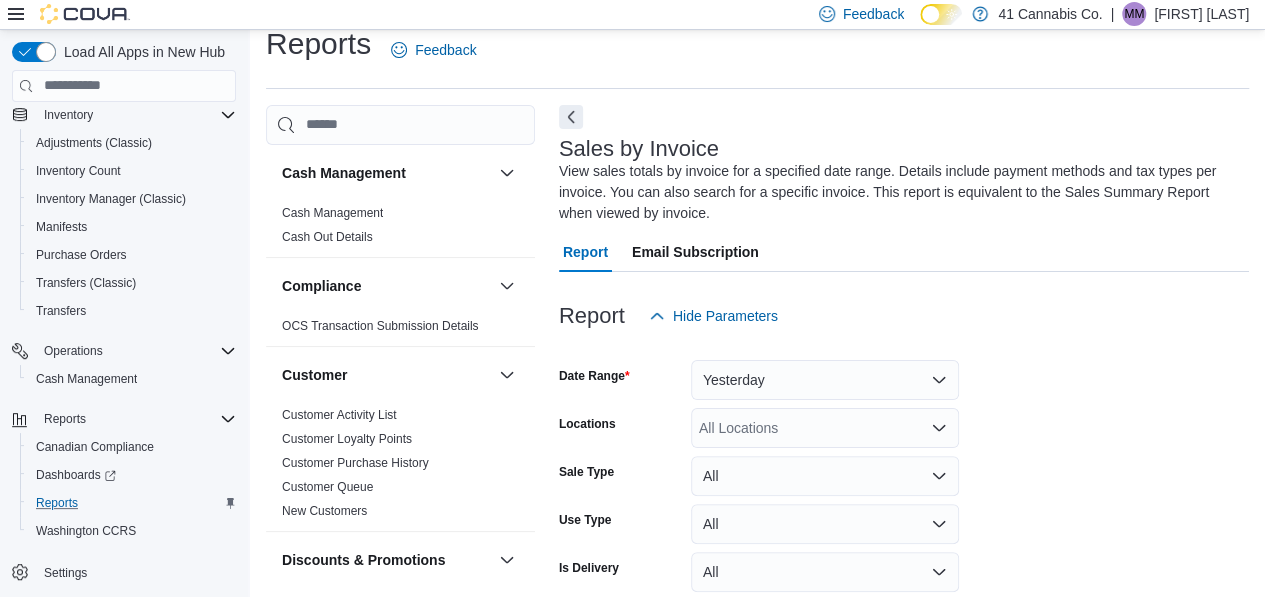 scroll, scrollTop: 88, scrollLeft: 0, axis: vertical 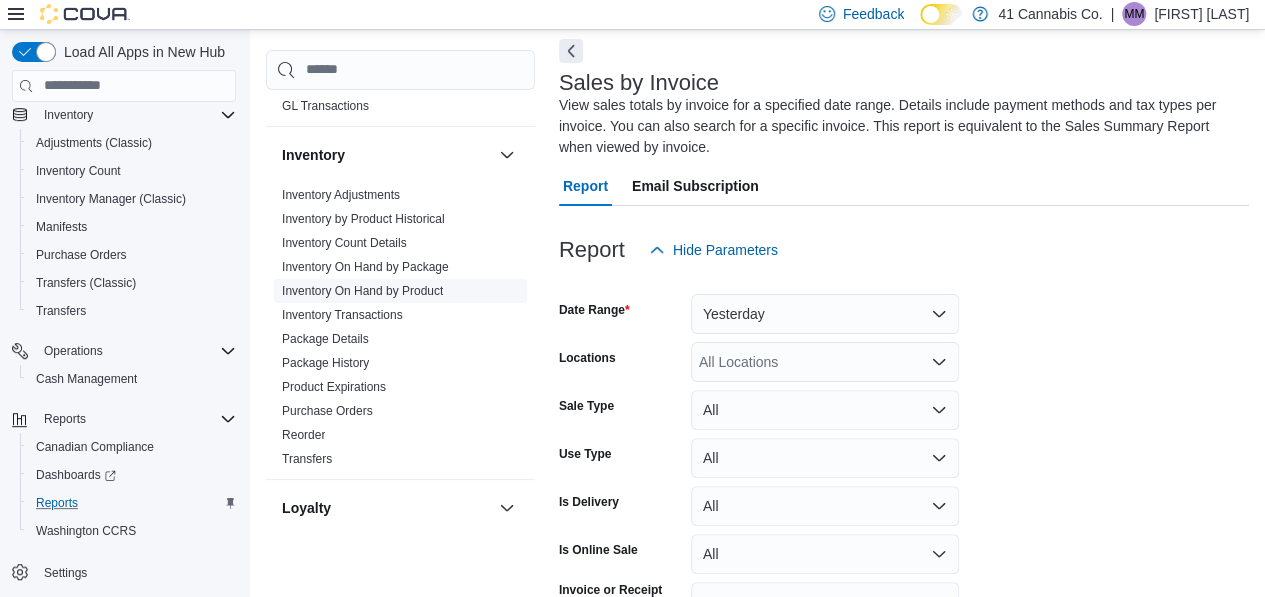 click on "Inventory On Hand by Product" at bounding box center [362, 291] 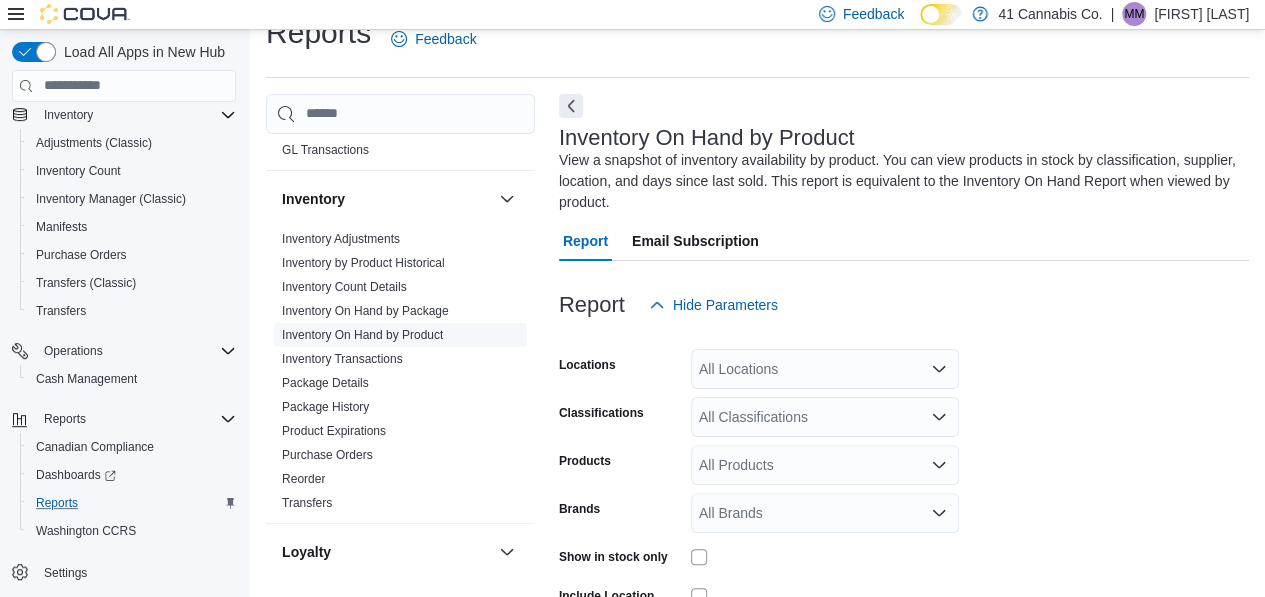 scroll, scrollTop: 88, scrollLeft: 0, axis: vertical 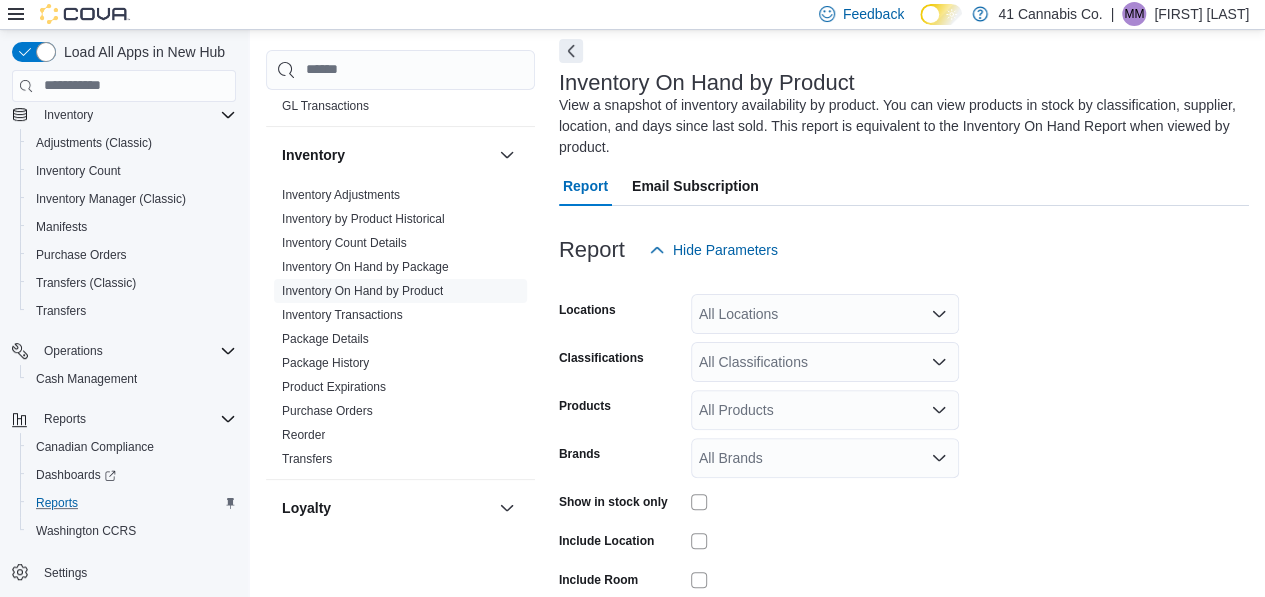 click on "All Locations" at bounding box center [825, 314] 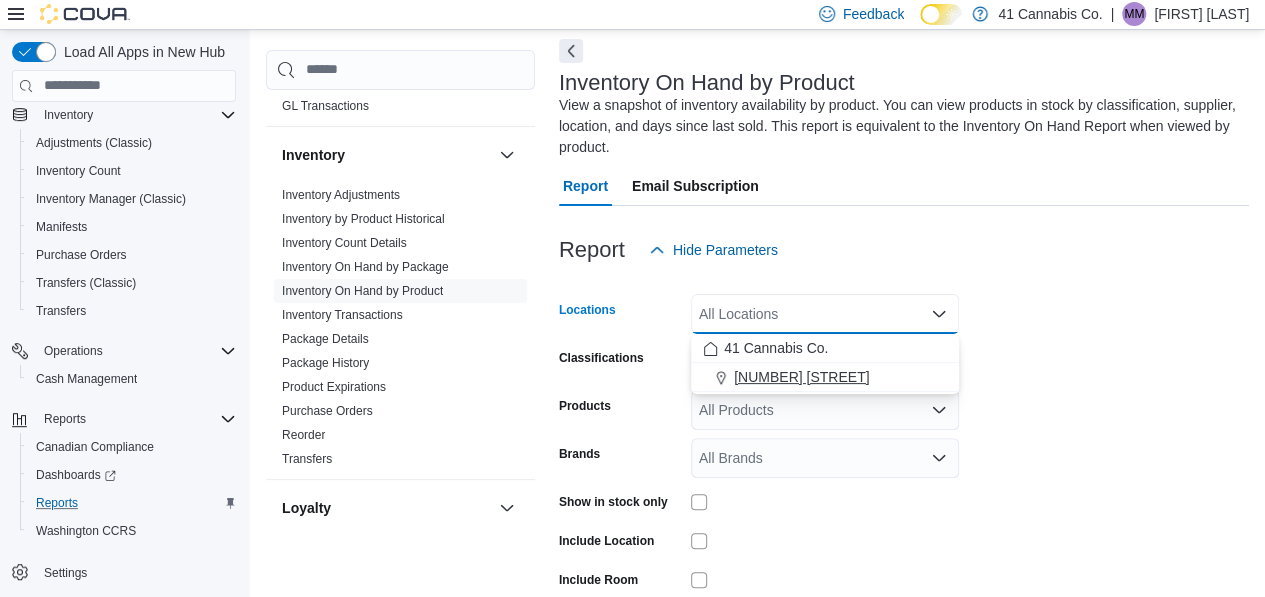 click on "12278 Highway 41" at bounding box center [801, 377] 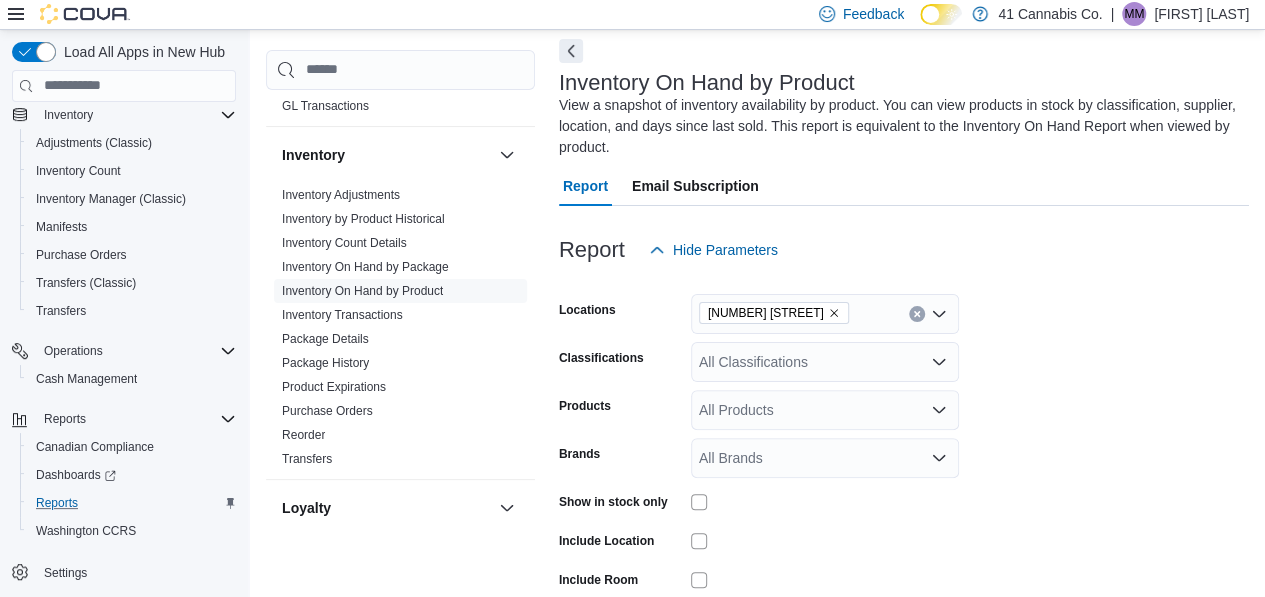 click on "Locations 12278 Highway 41 Classifications All Classifications Products All Products Brands All Brands Show in stock only Include Location Include Room Include Archived Export  Run Report" at bounding box center [904, 480] 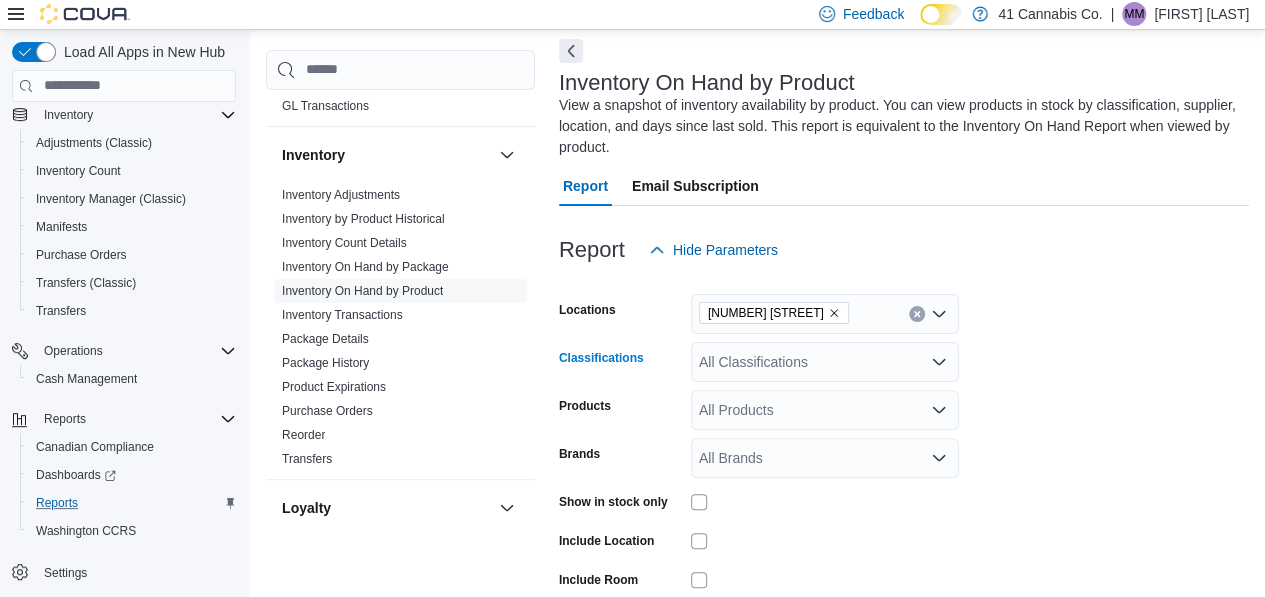 click on "All Classifications" at bounding box center (825, 362) 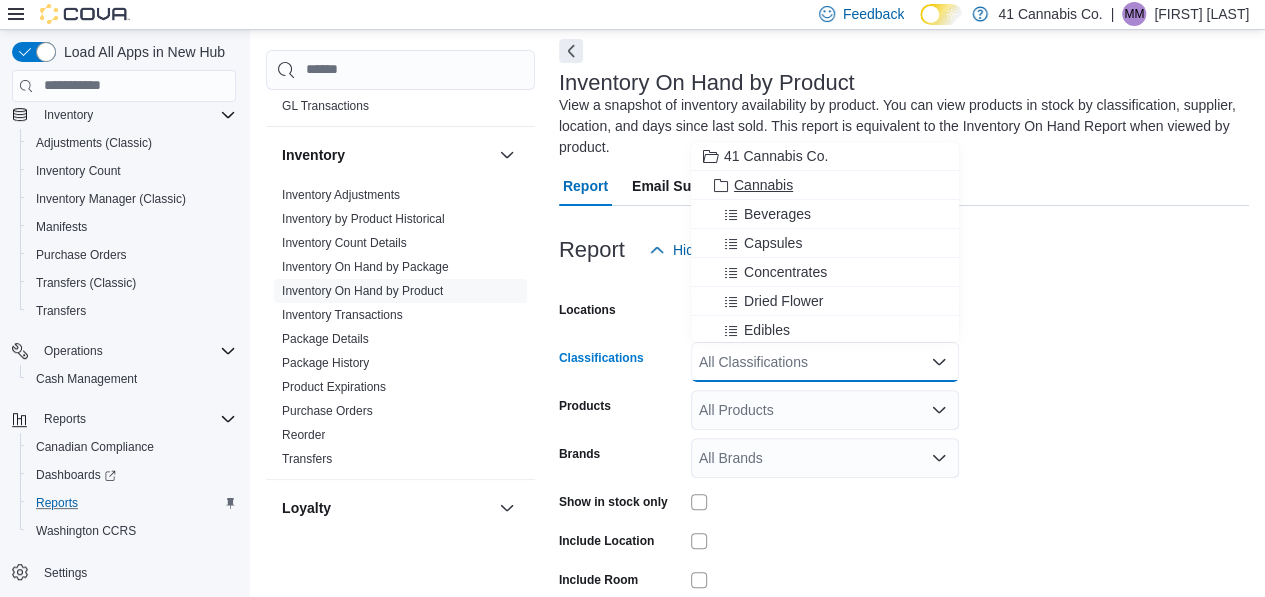 click on "Cannabis" at bounding box center [825, 185] 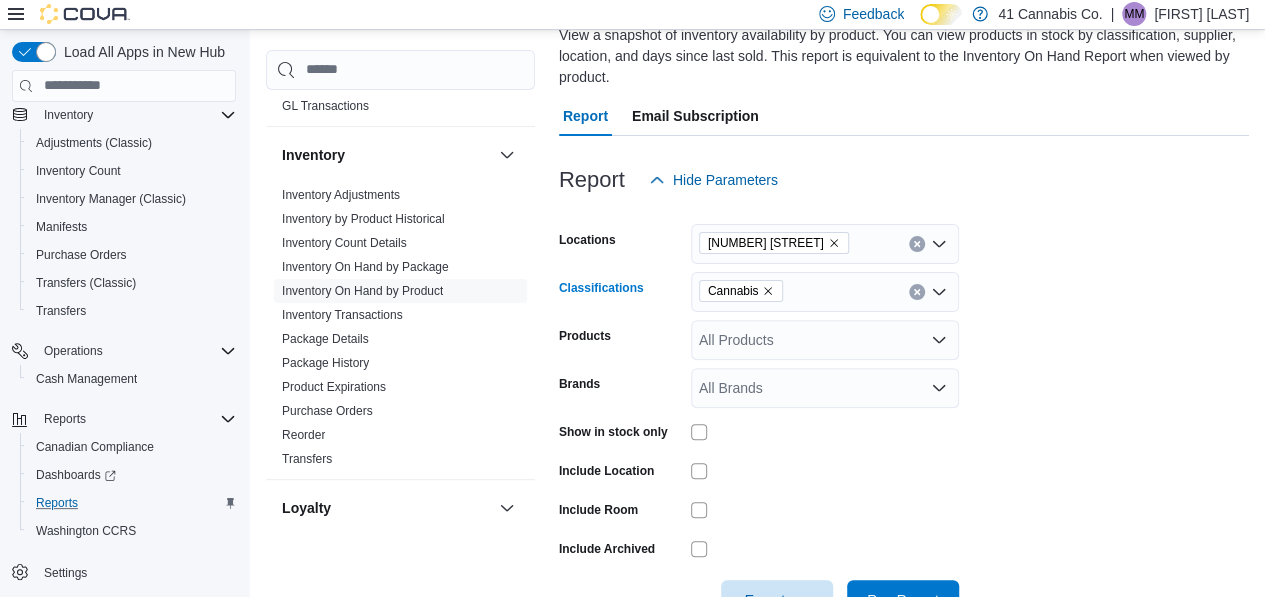 scroll, scrollTop: 220, scrollLeft: 0, axis: vertical 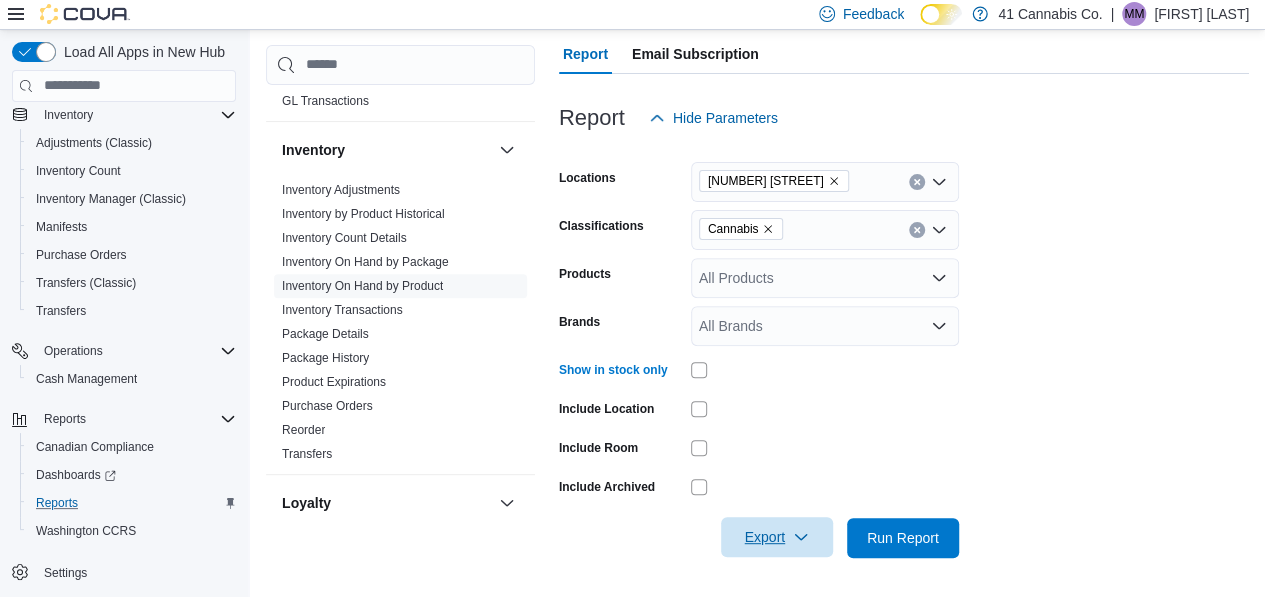 click on "Export" at bounding box center (777, 537) 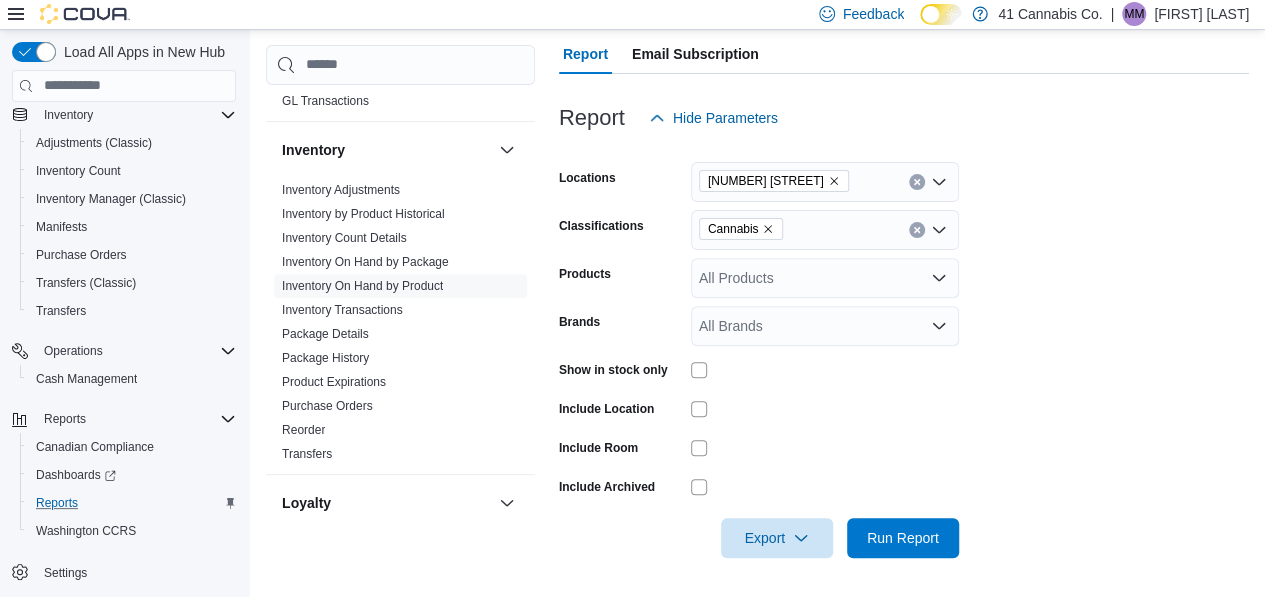 click on "Locations 12278 Highway 41 Classifications Cannabis Products All Products Brands All Brands Show in stock only Include Location Include Room Include Archived Export  Run Report" at bounding box center (904, 348) 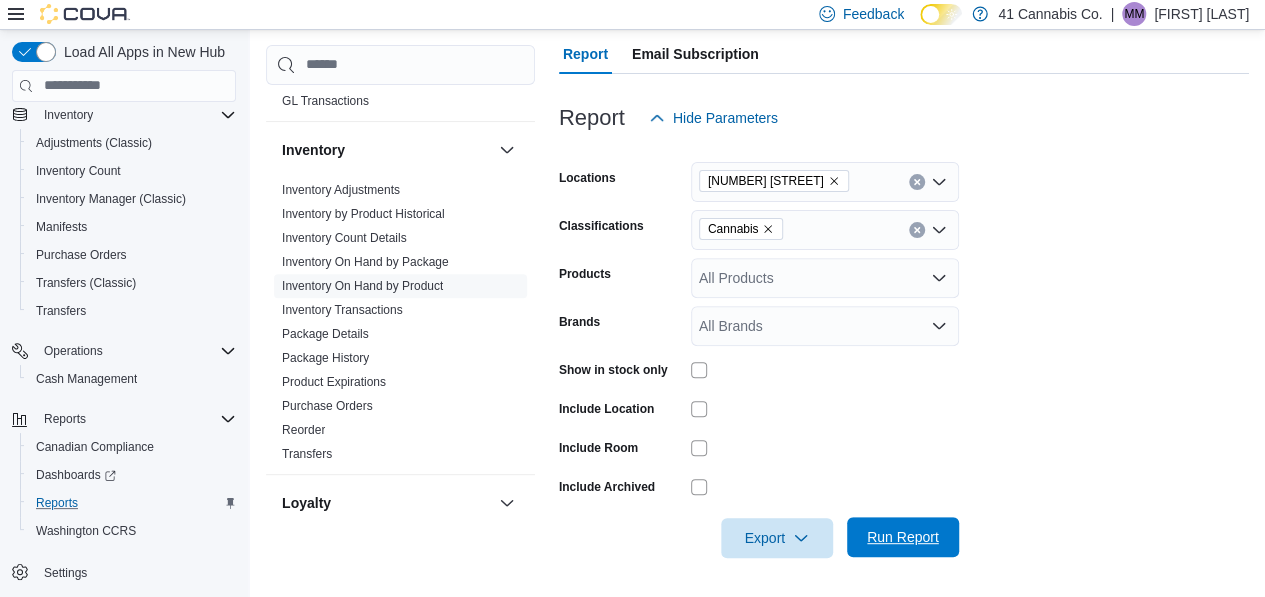 click on "Run Report" at bounding box center (903, 537) 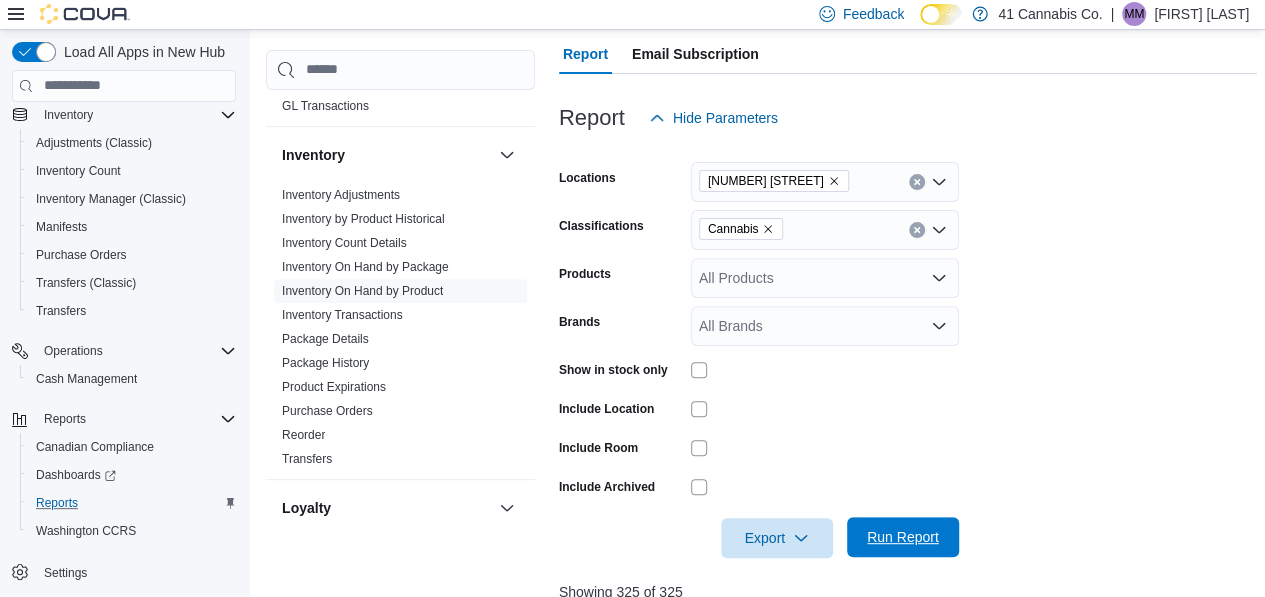 click on "Run Report" at bounding box center (903, 537) 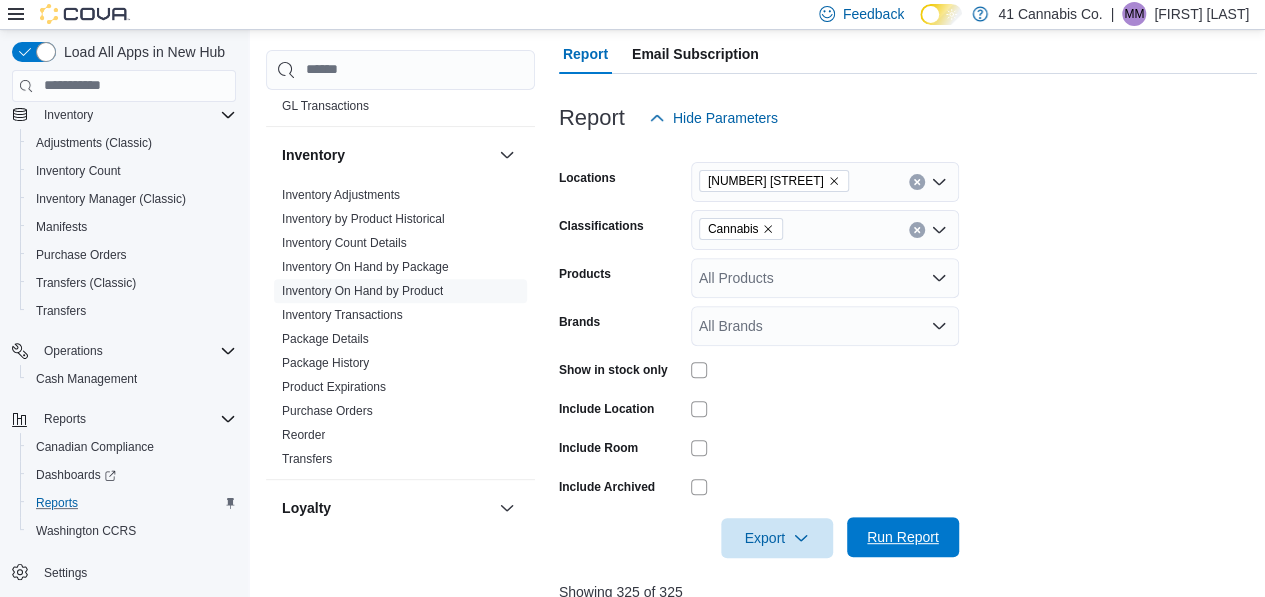 click on "Run Report" at bounding box center [903, 537] 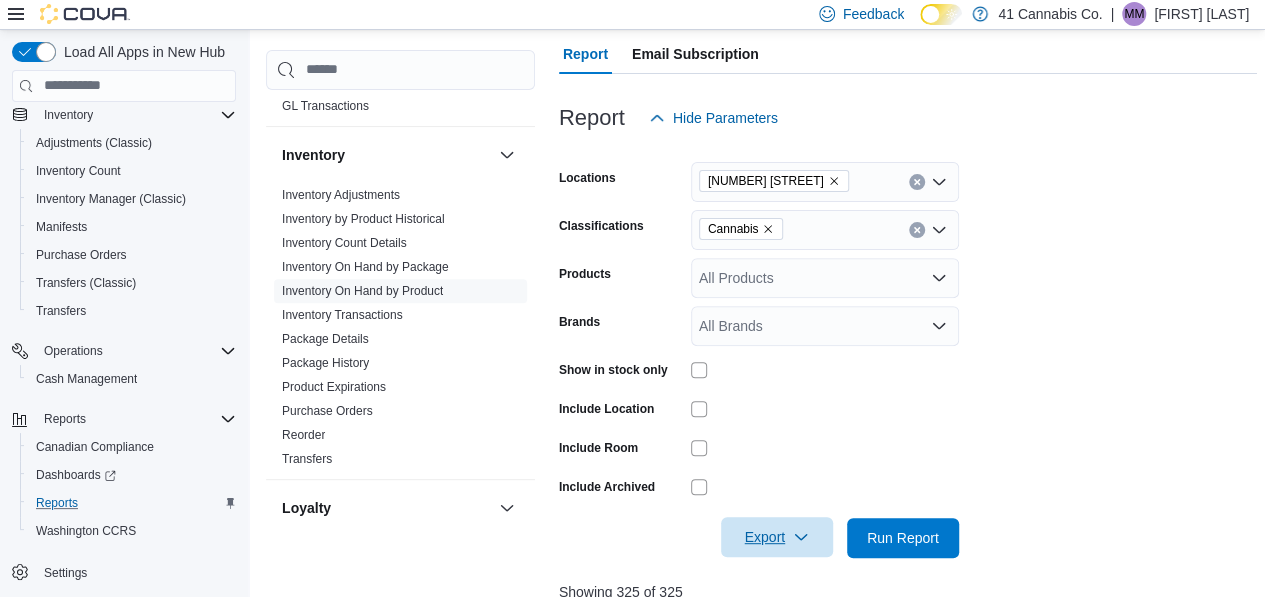 click on "Export" at bounding box center [777, 537] 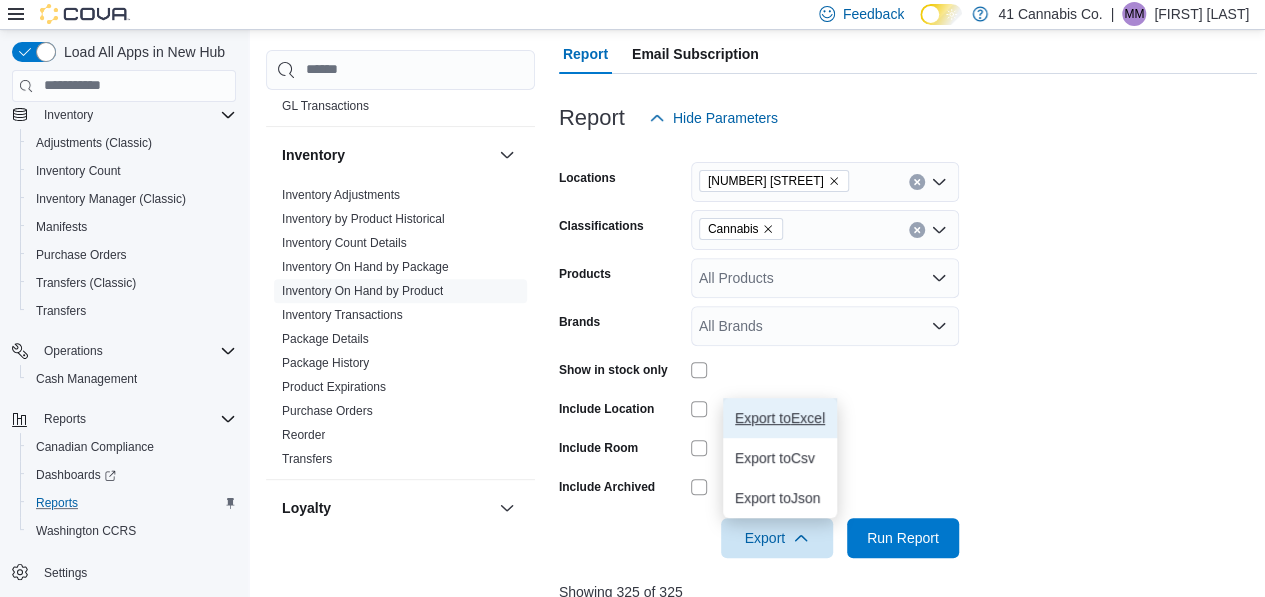 click on "Export to  Excel" at bounding box center [780, 418] 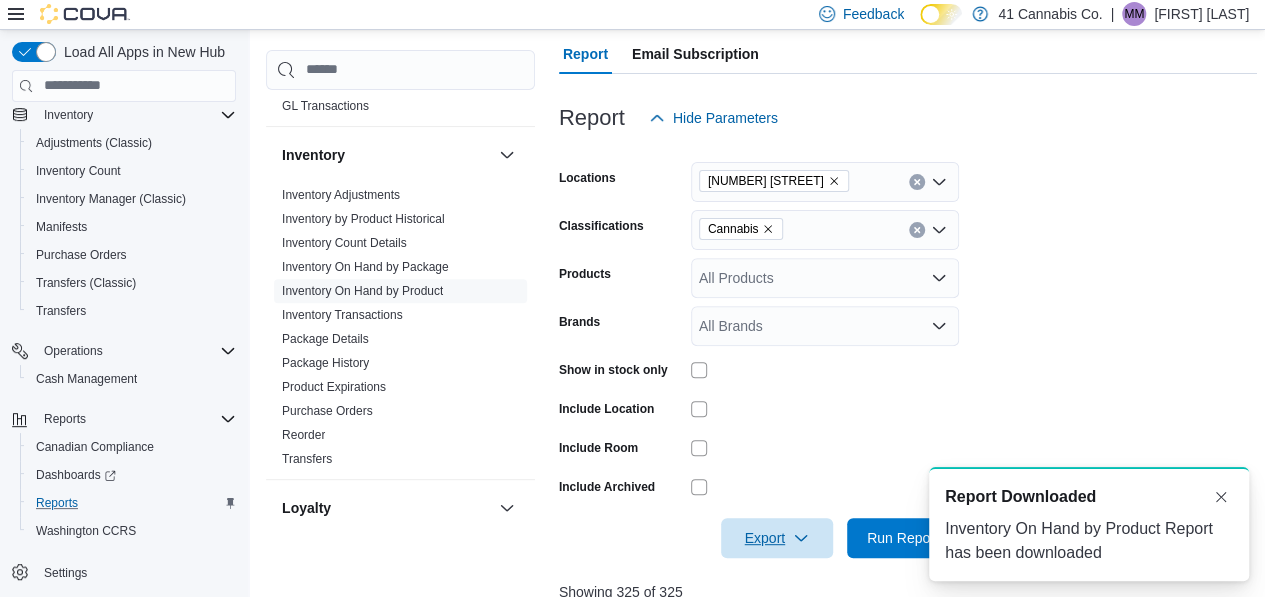 scroll, scrollTop: 0, scrollLeft: 0, axis: both 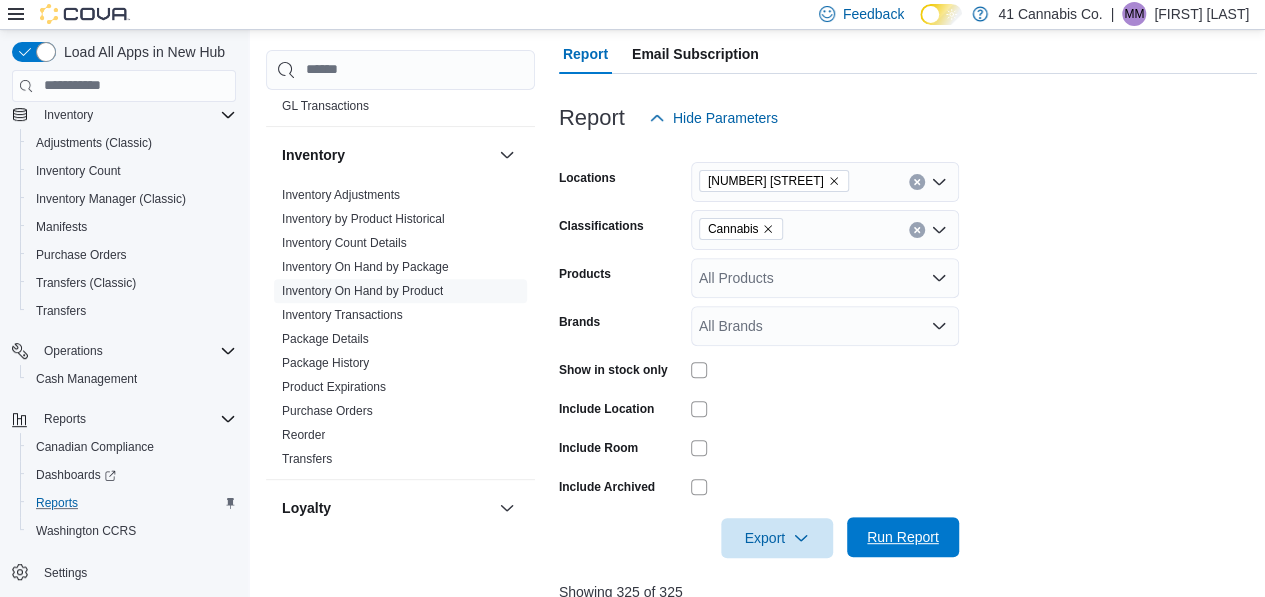 click on "Run Report" at bounding box center [903, 537] 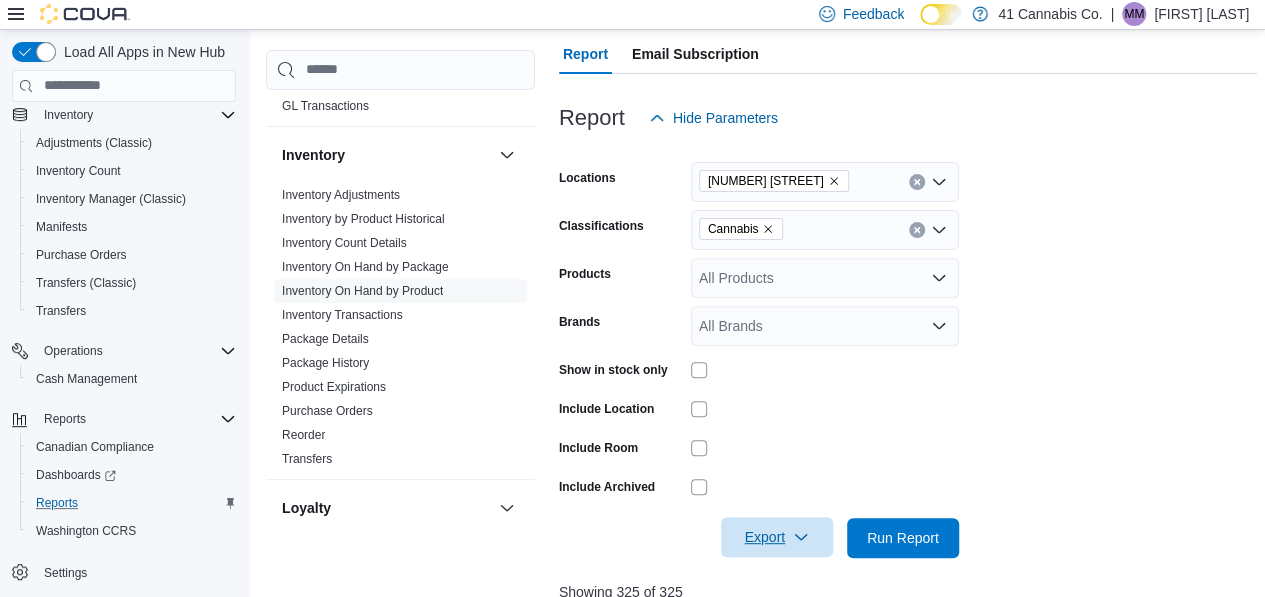 click on "Export" at bounding box center [777, 537] 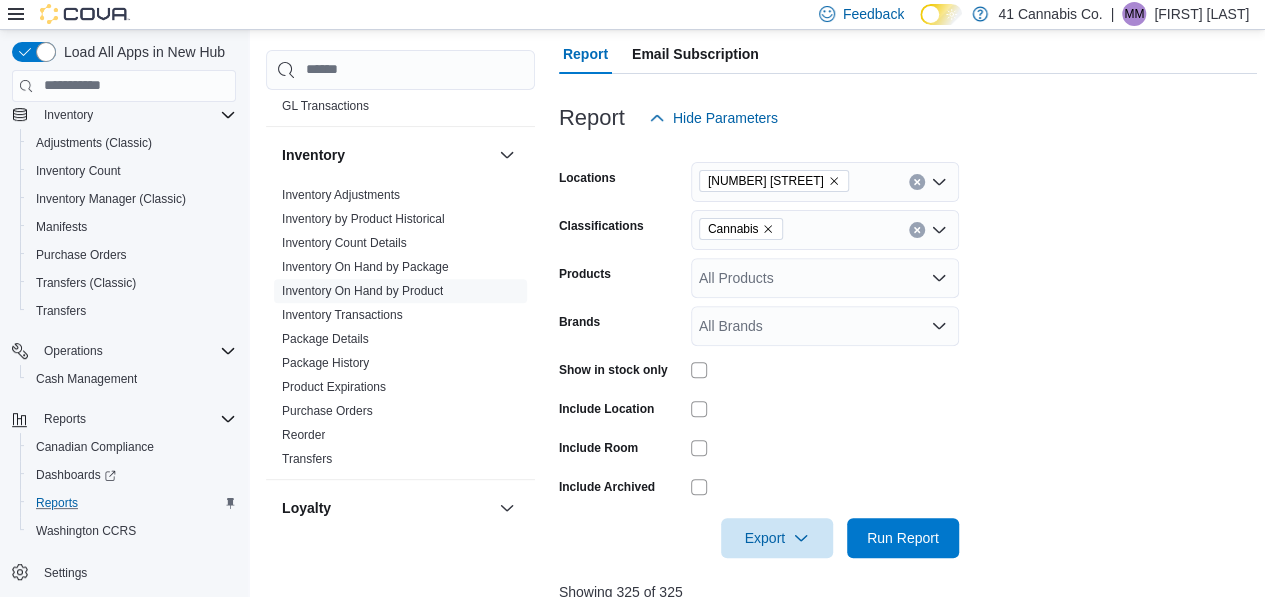 click on "Locations 12278 Highway 41 Classifications Cannabis Products All Products Brands All Brands Show in stock only Include Location Include Room Include Archived Export  Run Report" at bounding box center [908, 348] 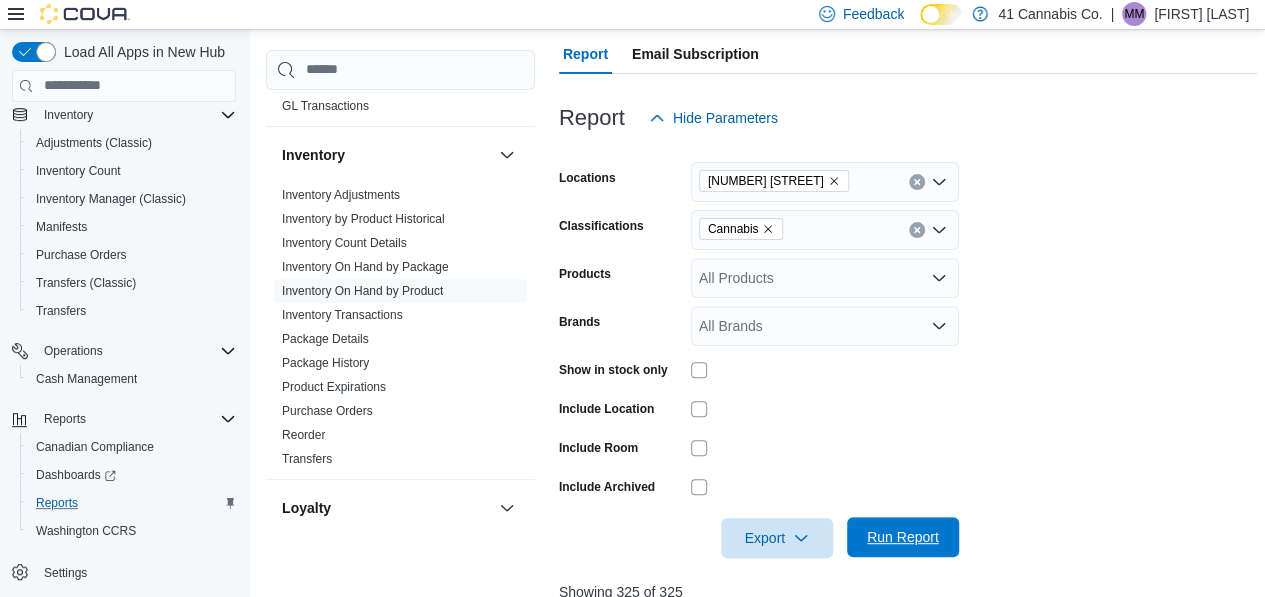click on "Run Report" at bounding box center (903, 537) 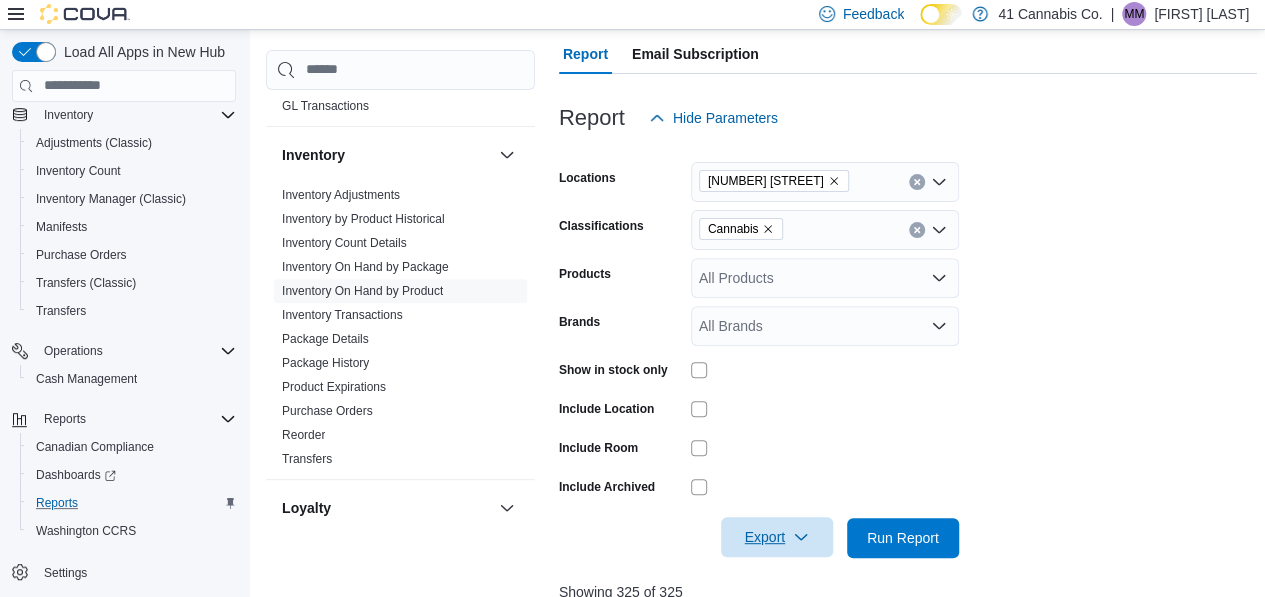 click on "Export" at bounding box center [777, 537] 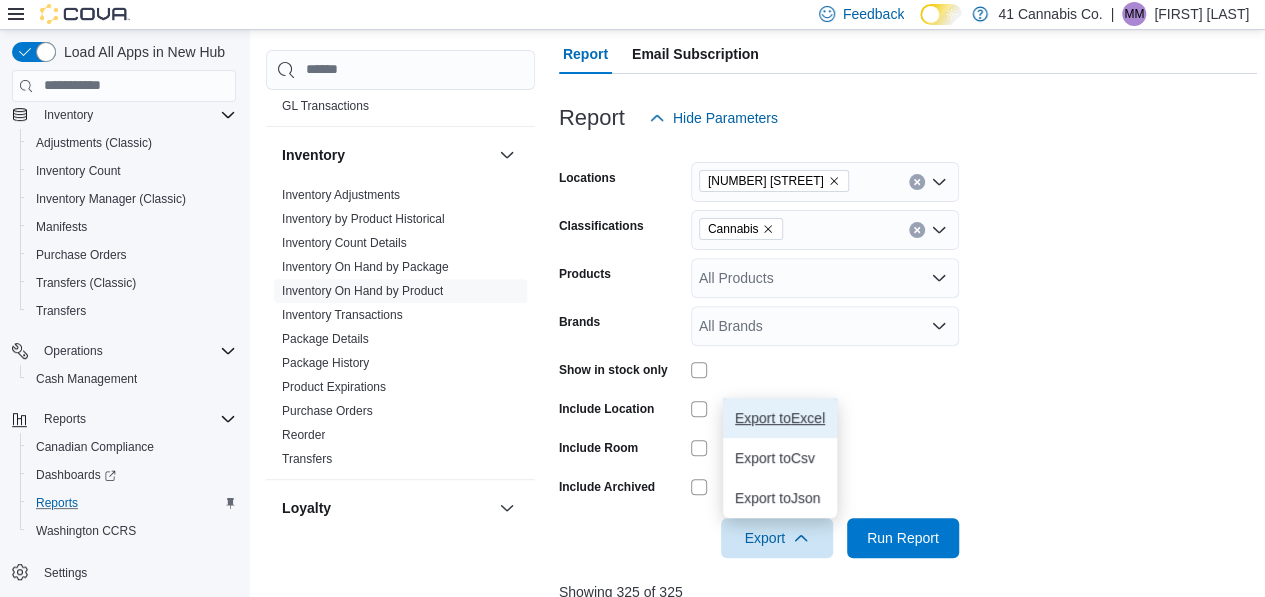 click on "Export to  Excel" at bounding box center [780, 418] 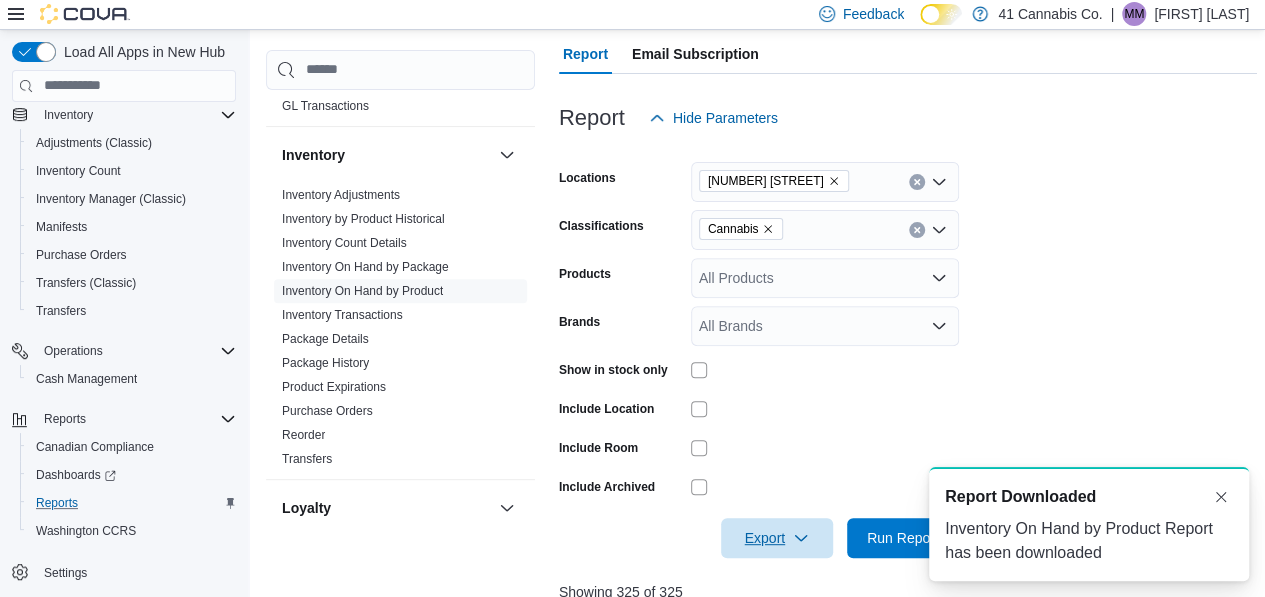 scroll, scrollTop: 0, scrollLeft: 0, axis: both 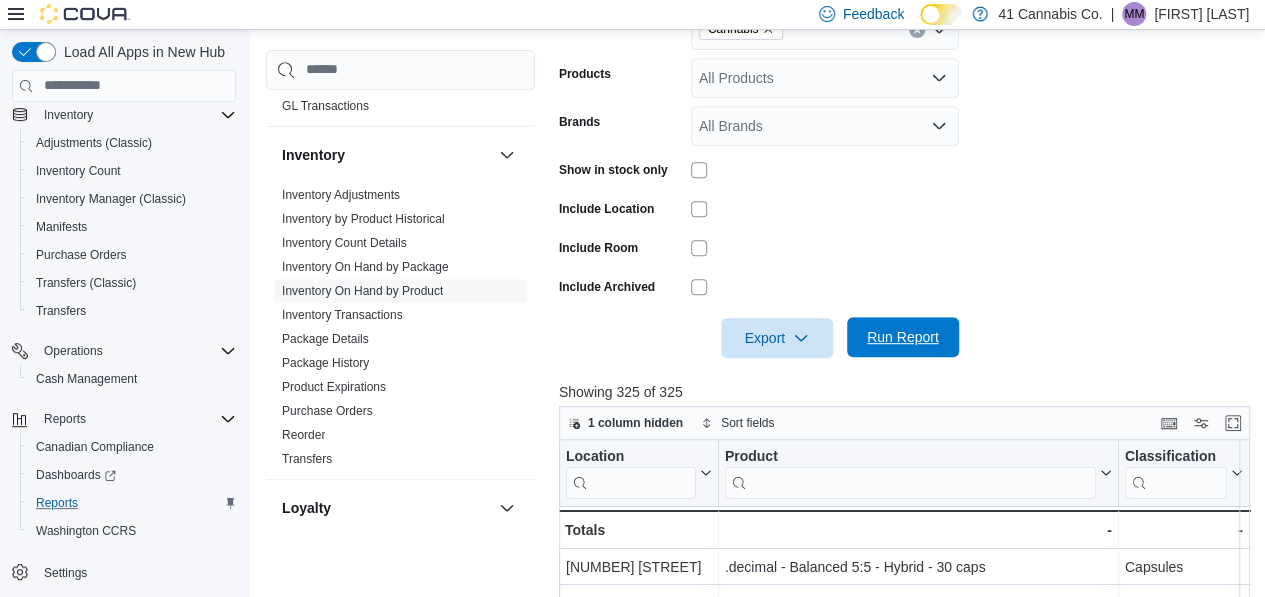 click on "Run Report" at bounding box center [903, 337] 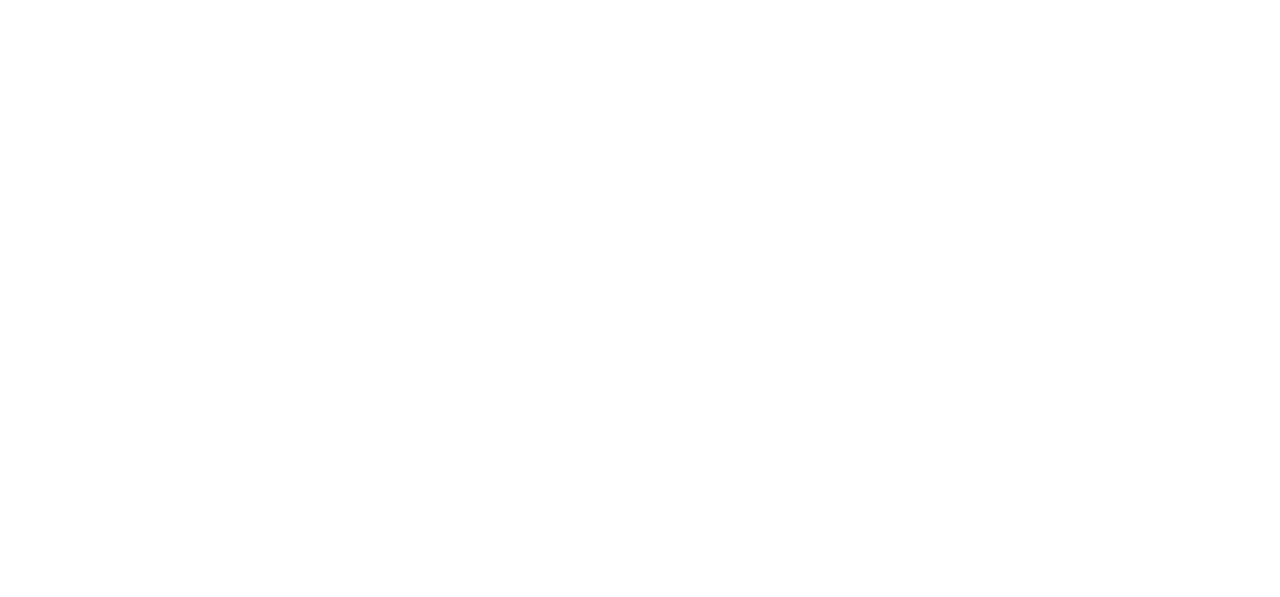 scroll, scrollTop: 0, scrollLeft: 0, axis: both 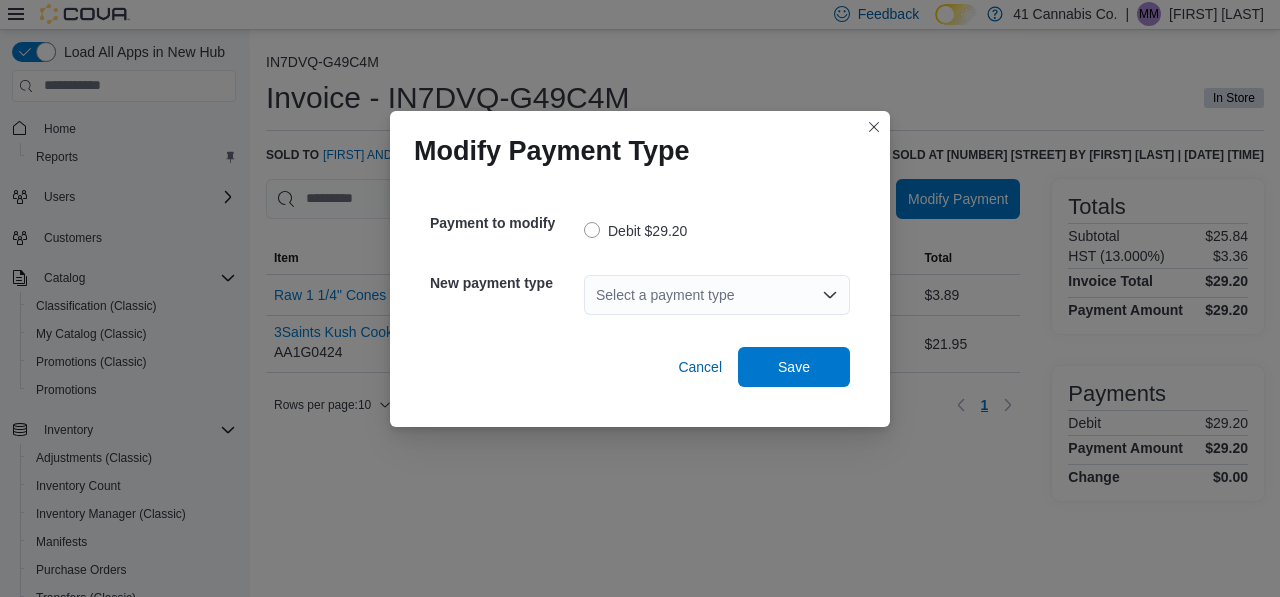 click on "Select a payment type" at bounding box center [717, 295] 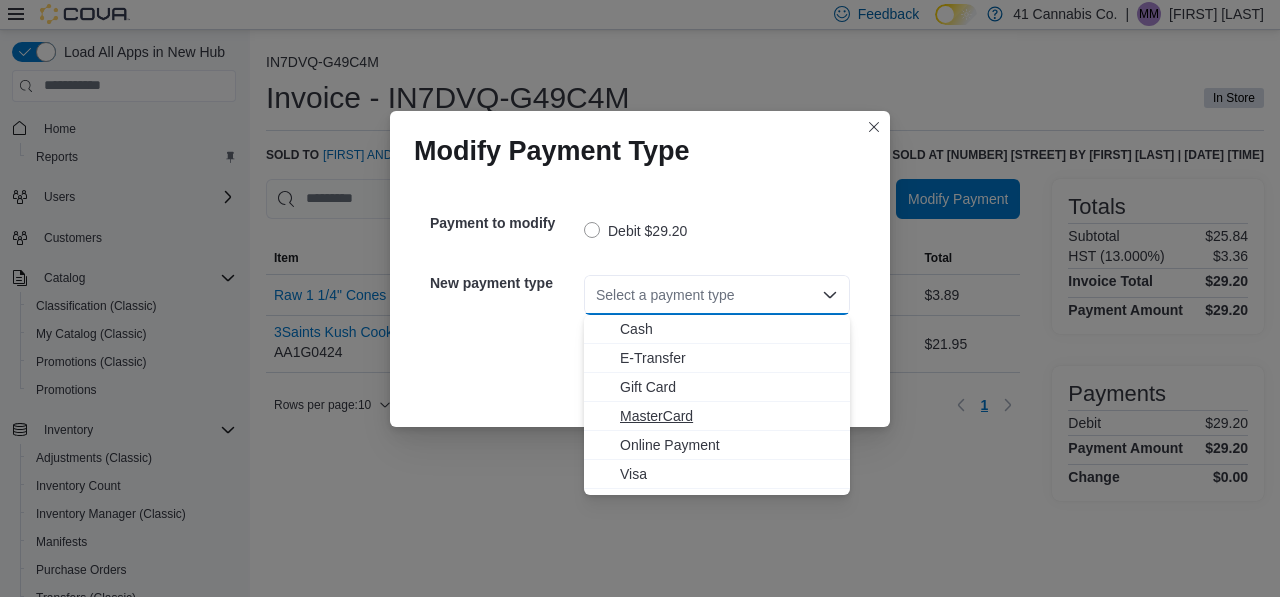 click on "MasterCard" at bounding box center [729, 416] 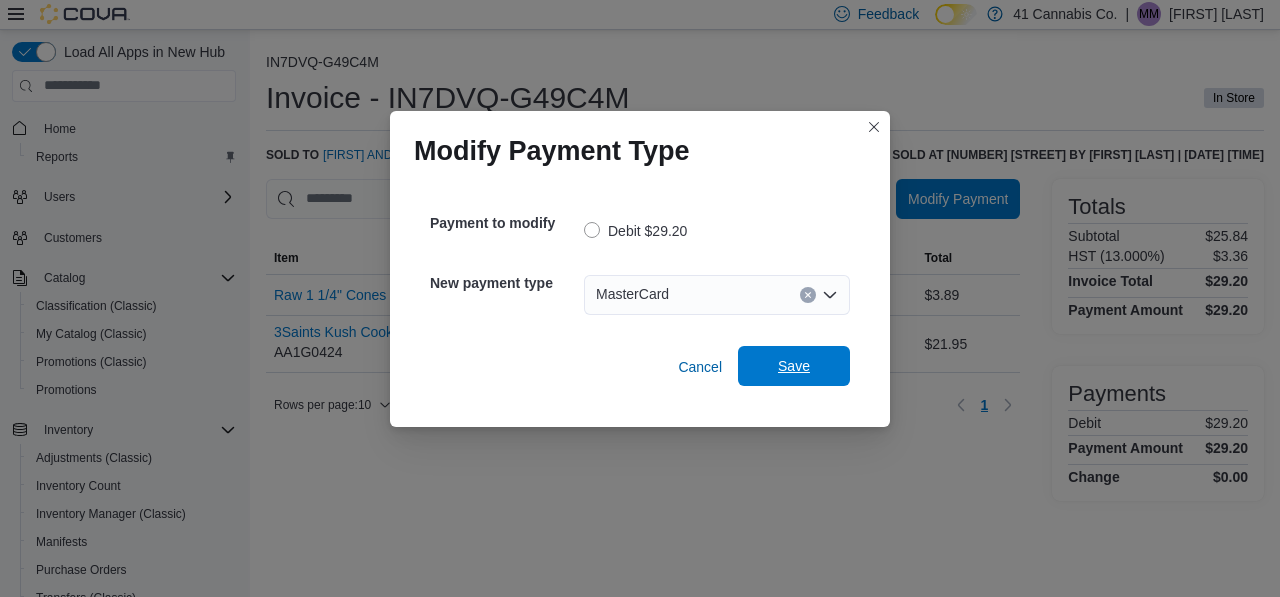 click on "Save" at bounding box center (794, 366) 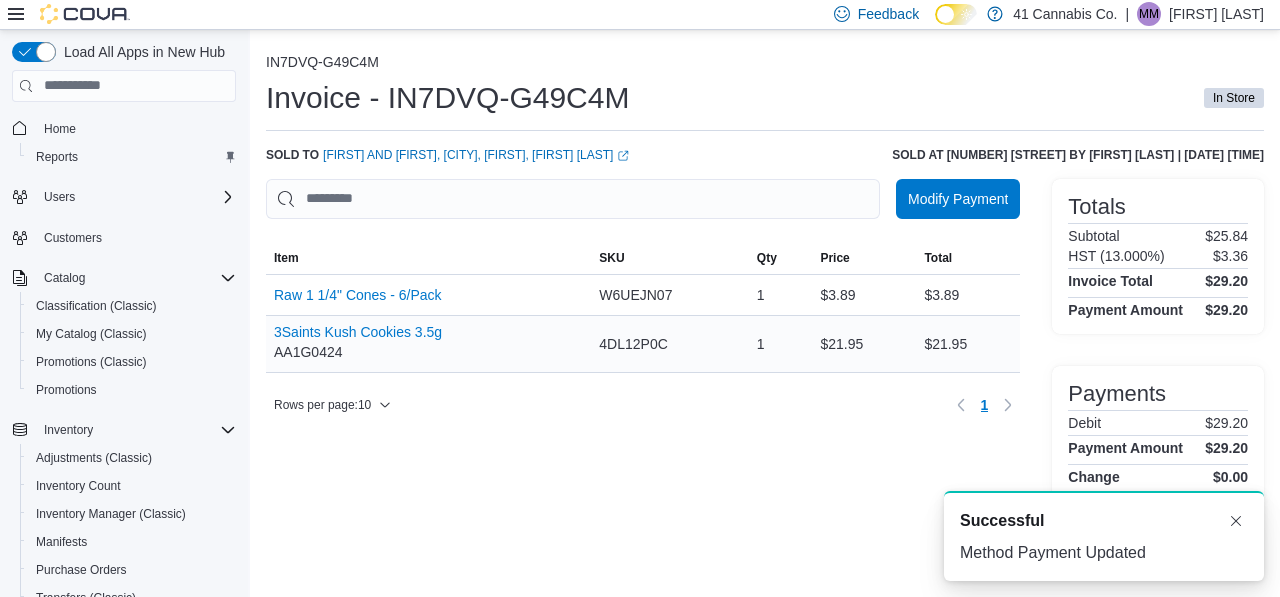 scroll, scrollTop: 0, scrollLeft: 0, axis: both 